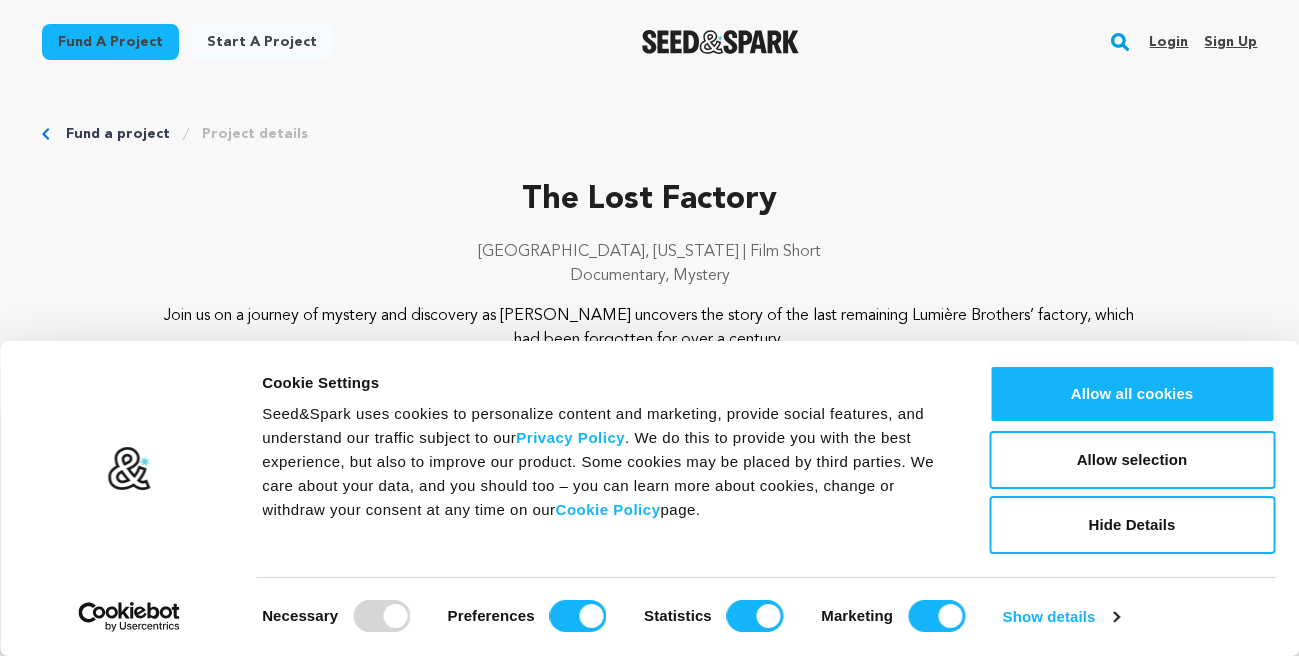 scroll, scrollTop: 0, scrollLeft: 0, axis: both 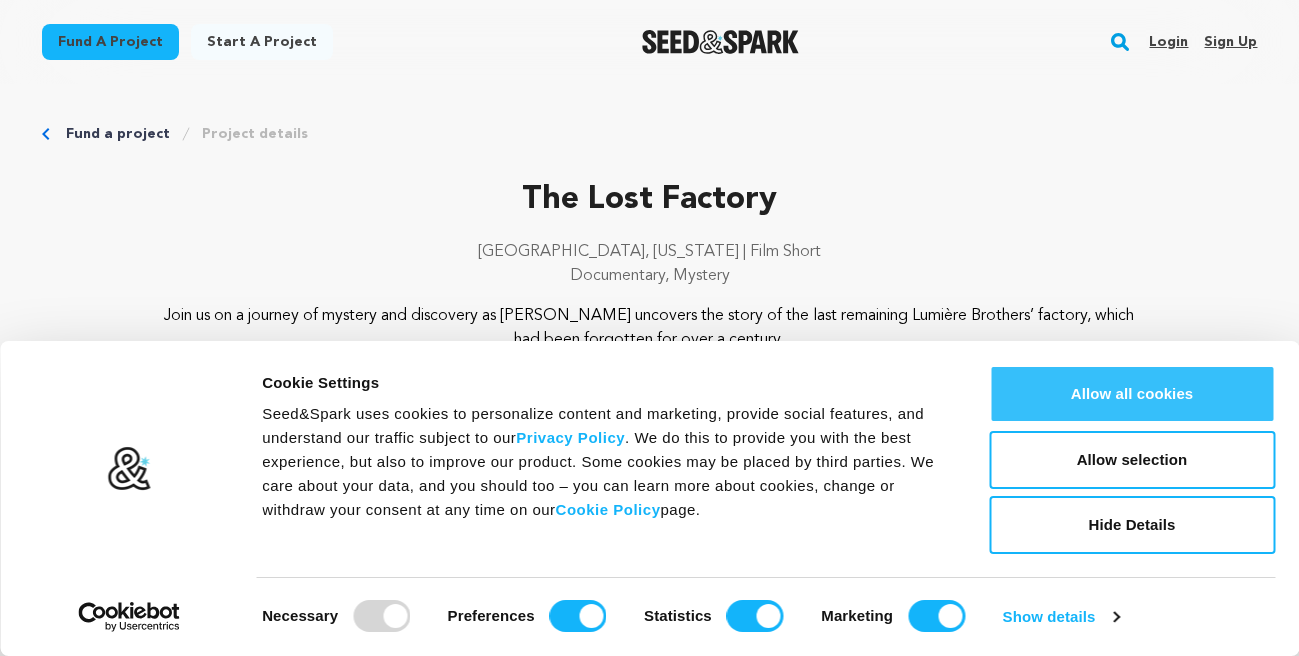 click on "Allow all cookies" at bounding box center [1132, 394] 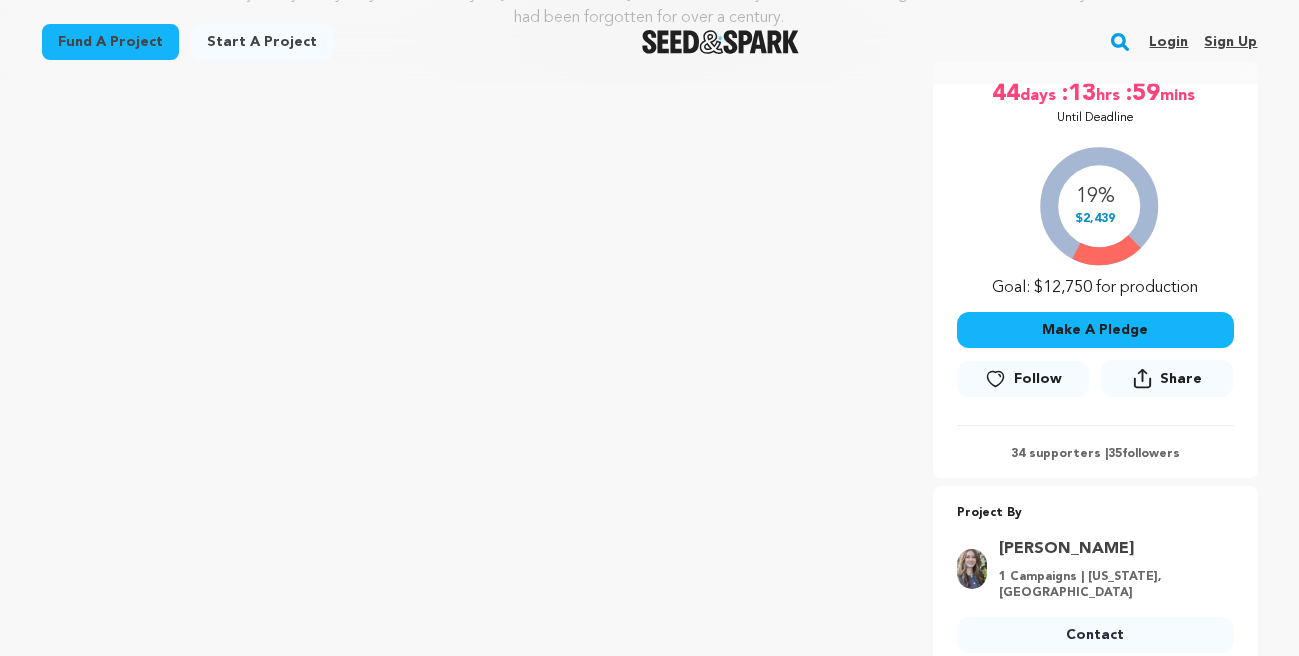 scroll, scrollTop: 360, scrollLeft: 0, axis: vertical 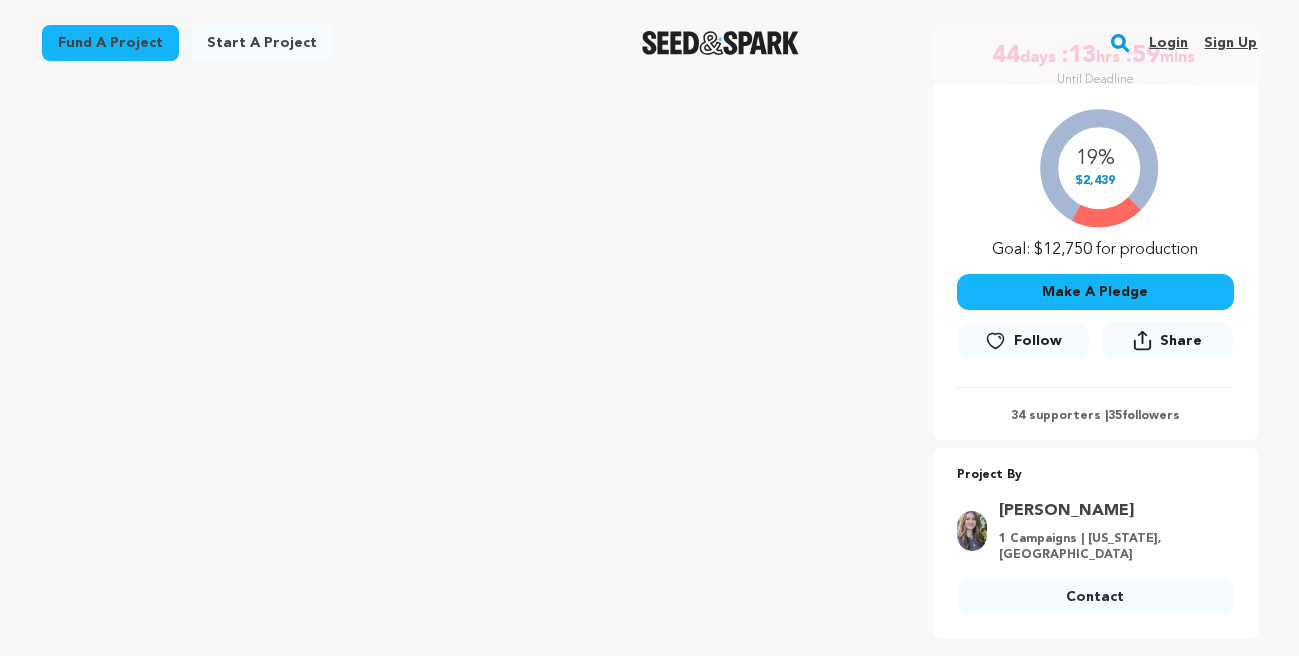 click on "Make A Pledge" at bounding box center [1095, 292] 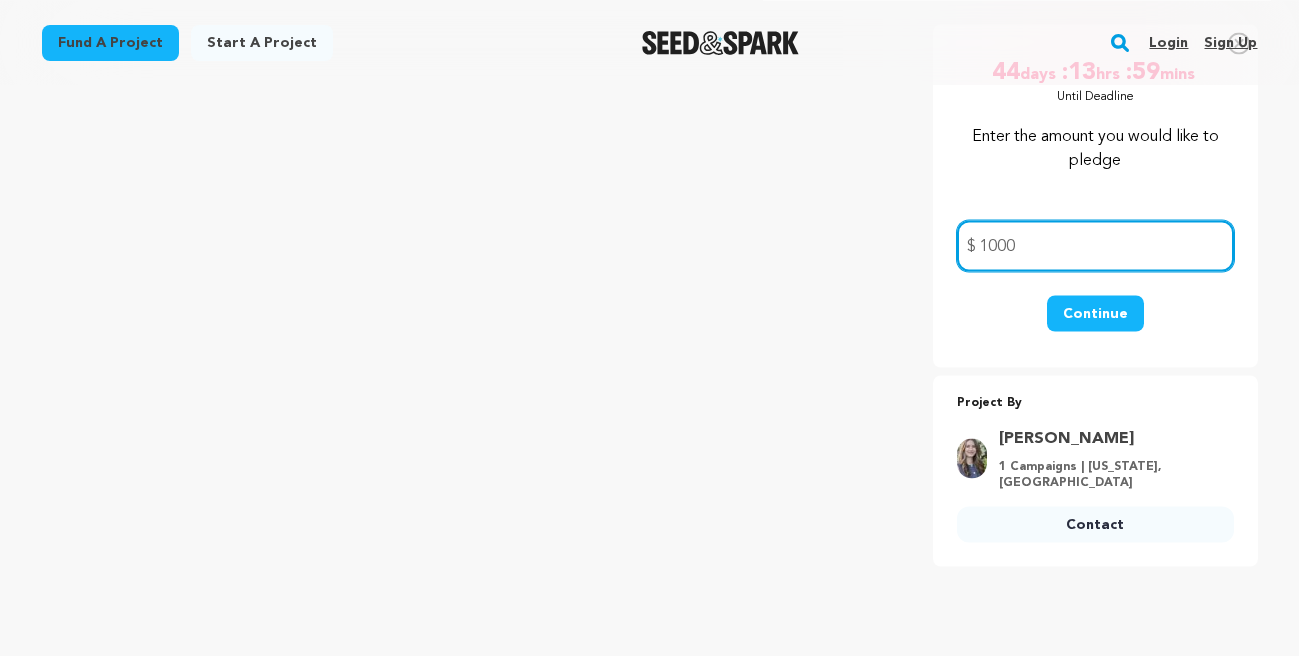 type on "1000" 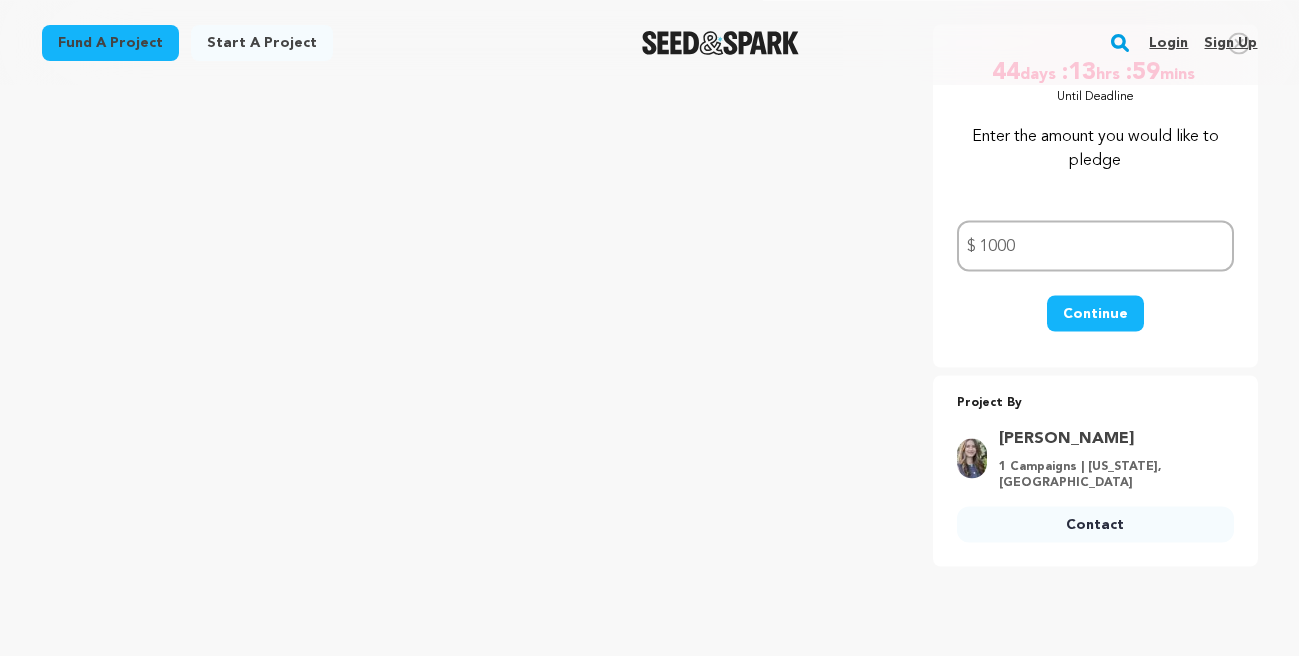 scroll, scrollTop: 359, scrollLeft: 0, axis: vertical 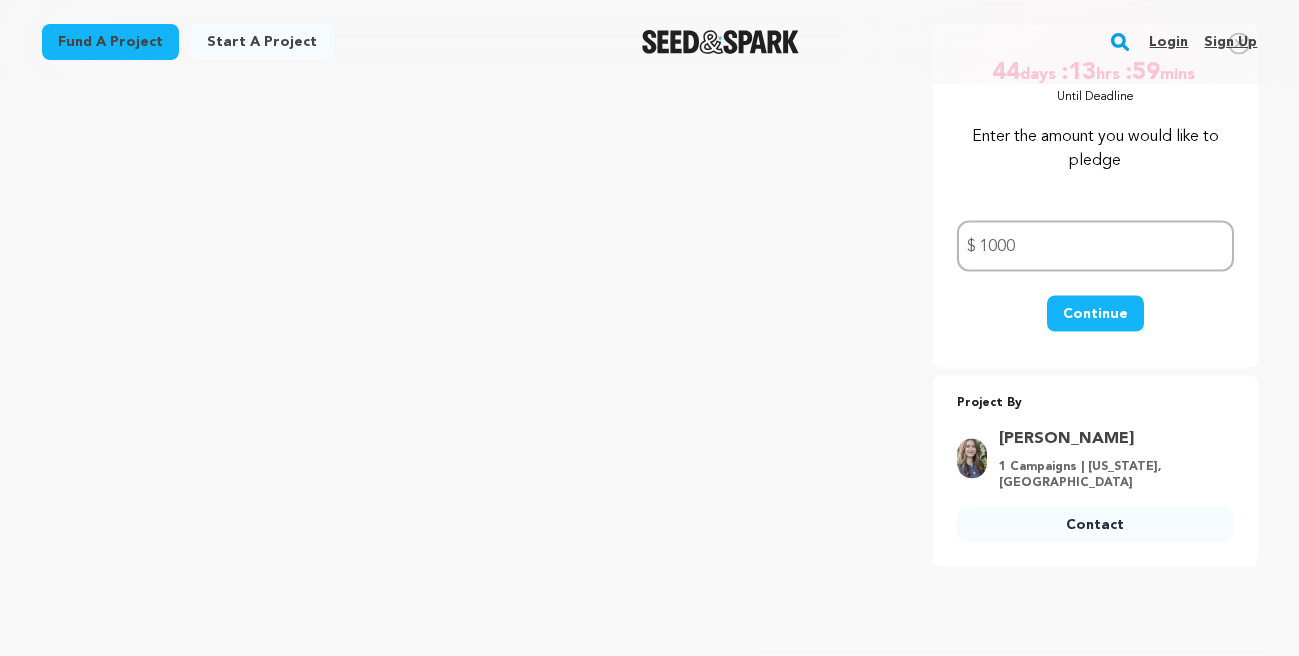click on "Continue" at bounding box center [1095, 314] 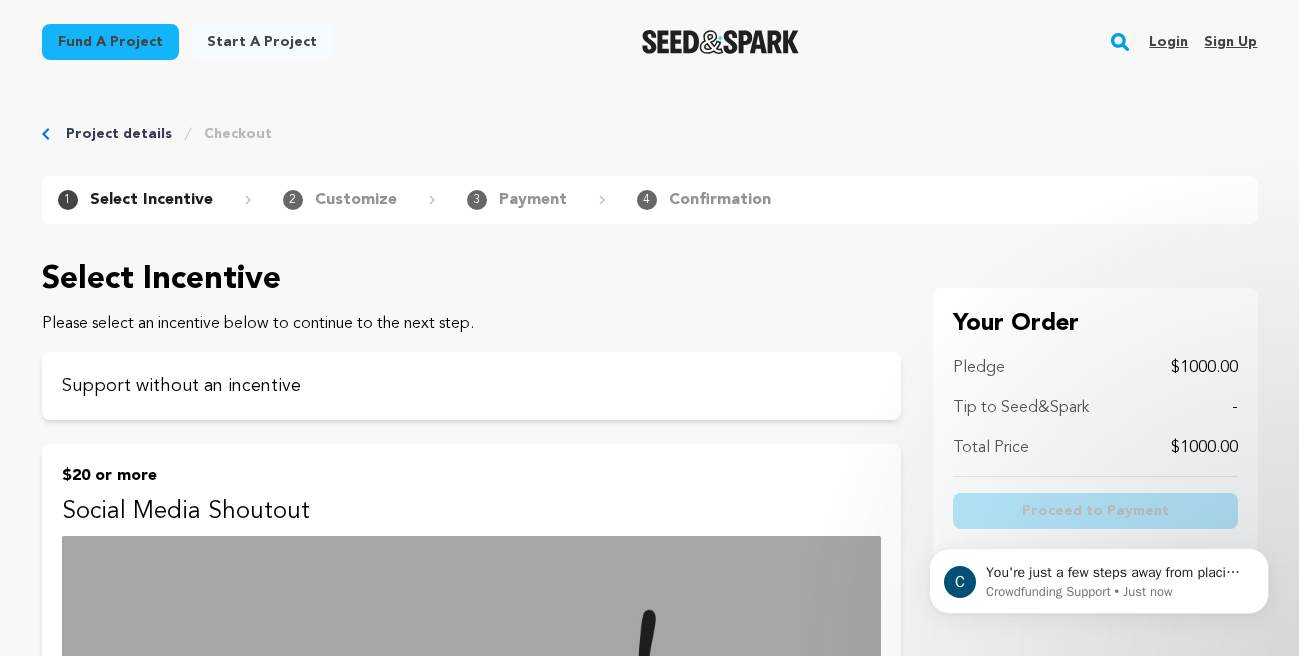 scroll, scrollTop: 0, scrollLeft: 0, axis: both 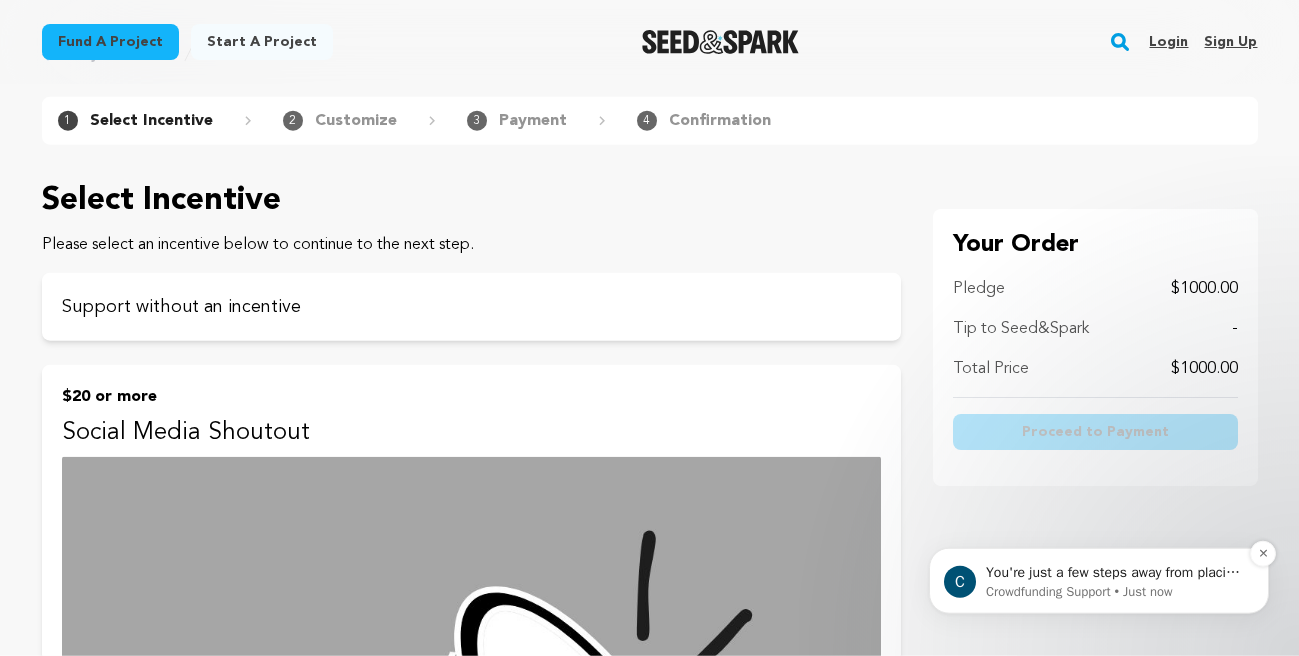 click on "You're just a few steps away from placing a pledge!  If you have any troubleshooting questions, reply here to contact the Seed&amp;Spark support team.  (note: replying to this chat does not reach the creators behind the project.)" at bounding box center (1115, 572) 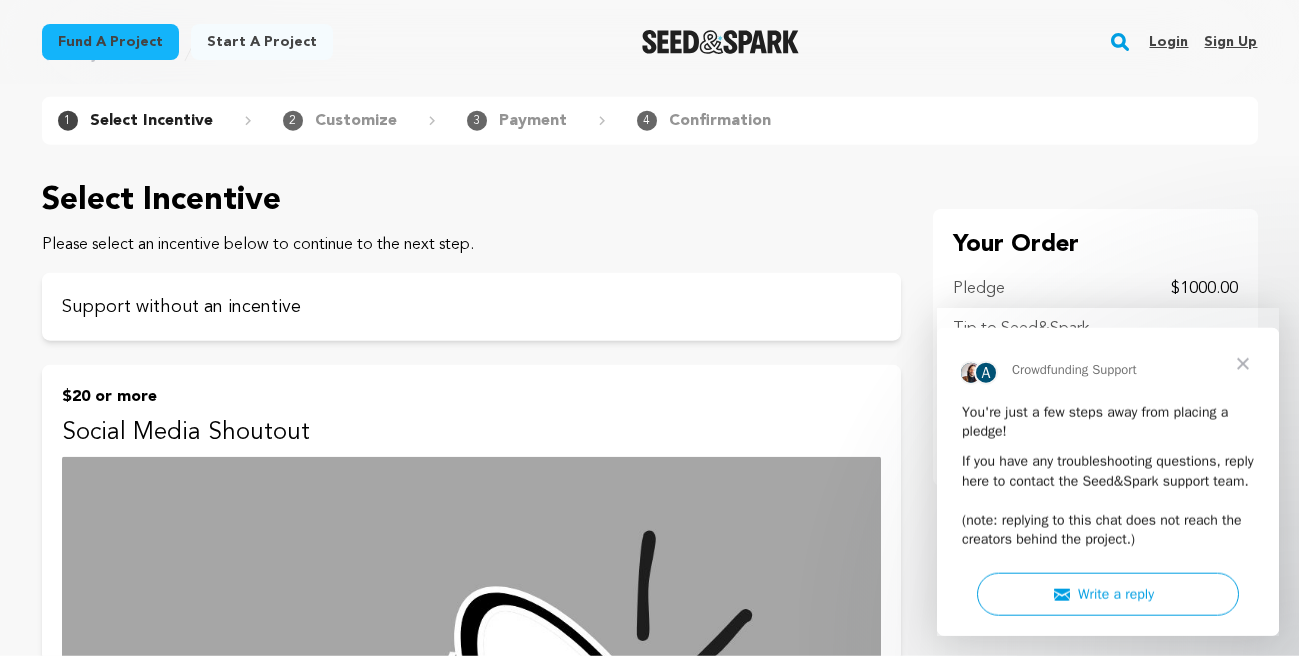 scroll, scrollTop: 0, scrollLeft: 0, axis: both 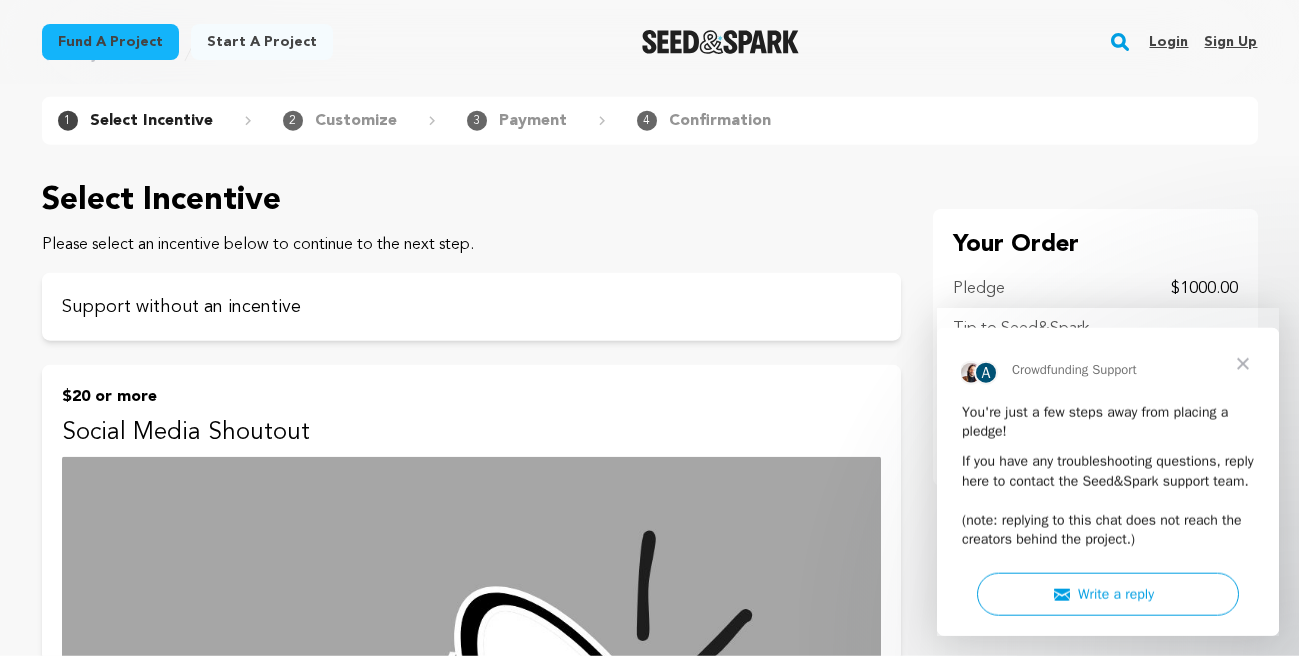 click on "Project details
Checkout
1
Select Incentive
2
Customize
3
Payment
4" at bounding box center (650, 2094) 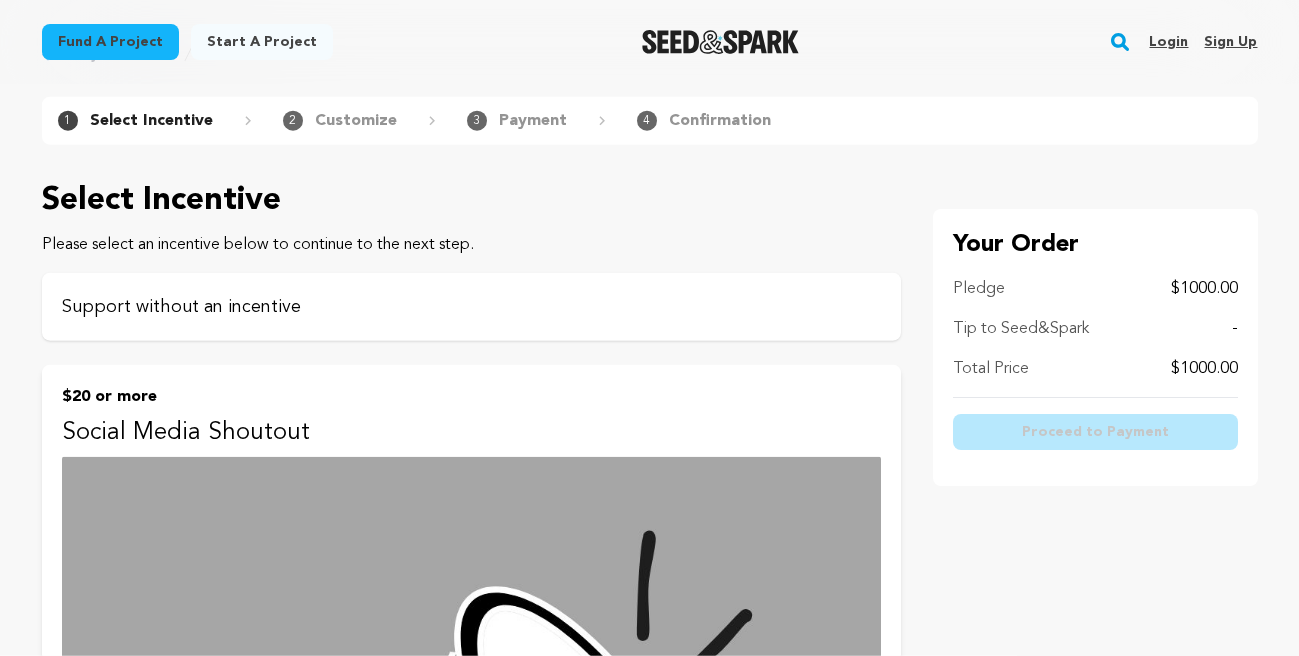click on "Support without an incentive" at bounding box center [471, 307] 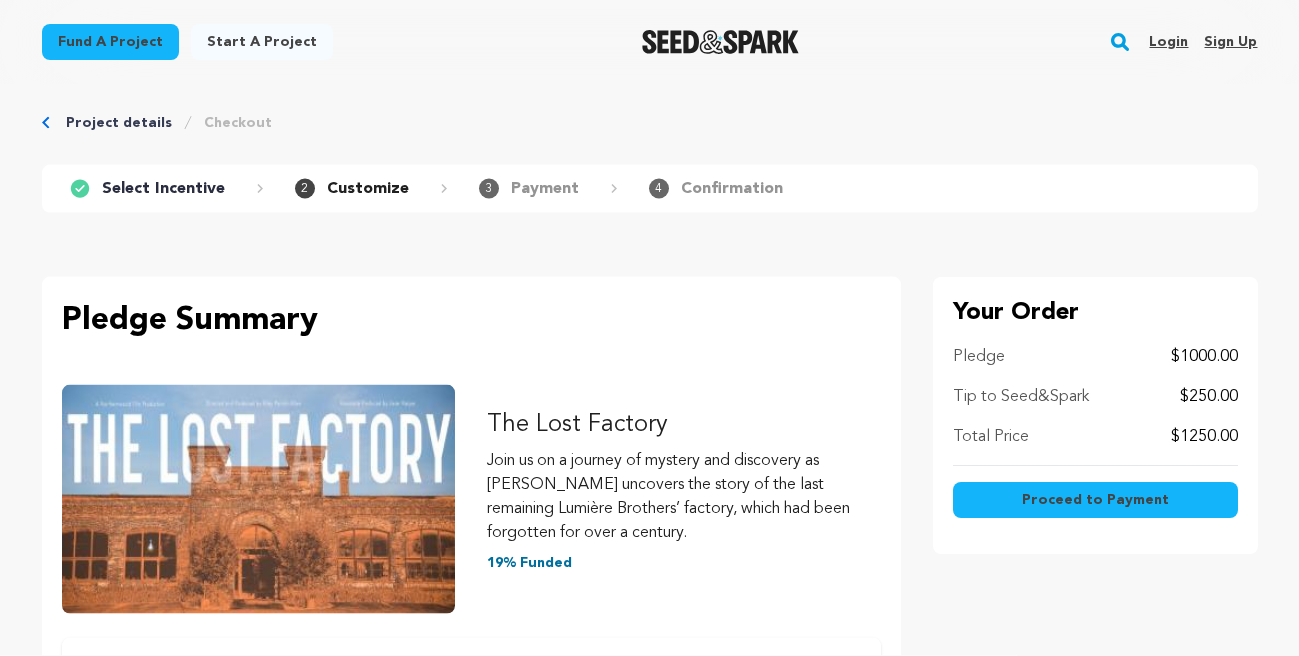 scroll, scrollTop: 0, scrollLeft: 0, axis: both 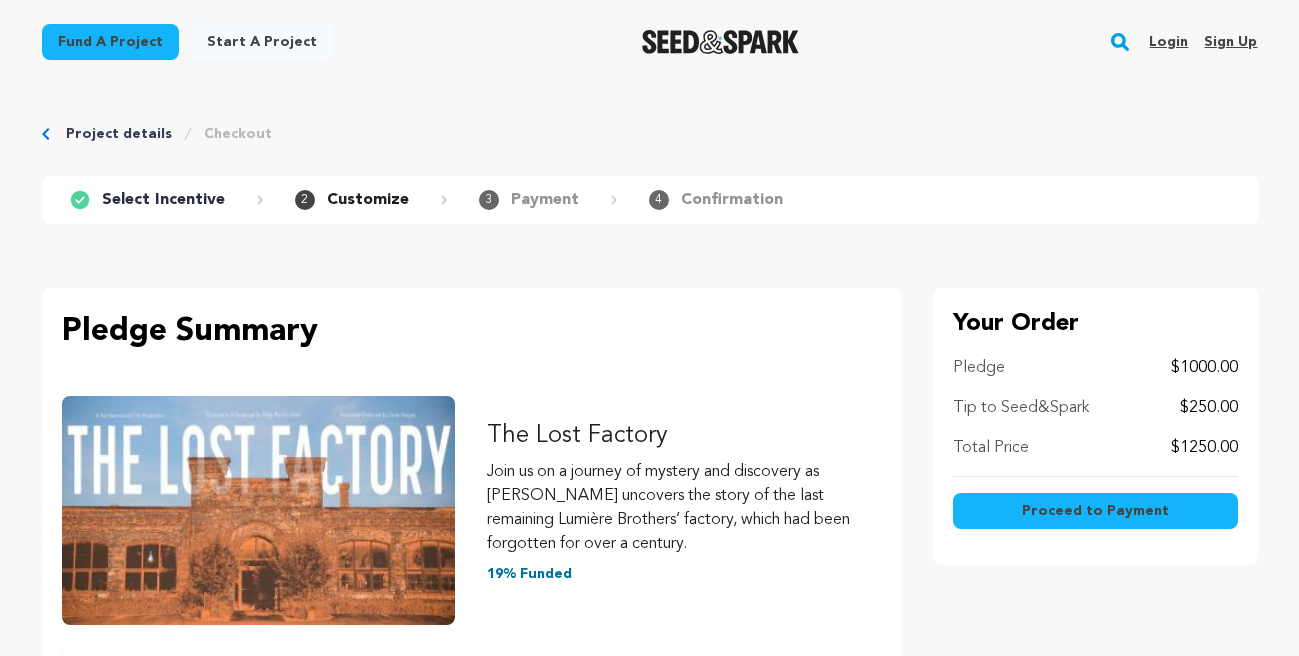 click on "$1000.00" at bounding box center (1204, 368) 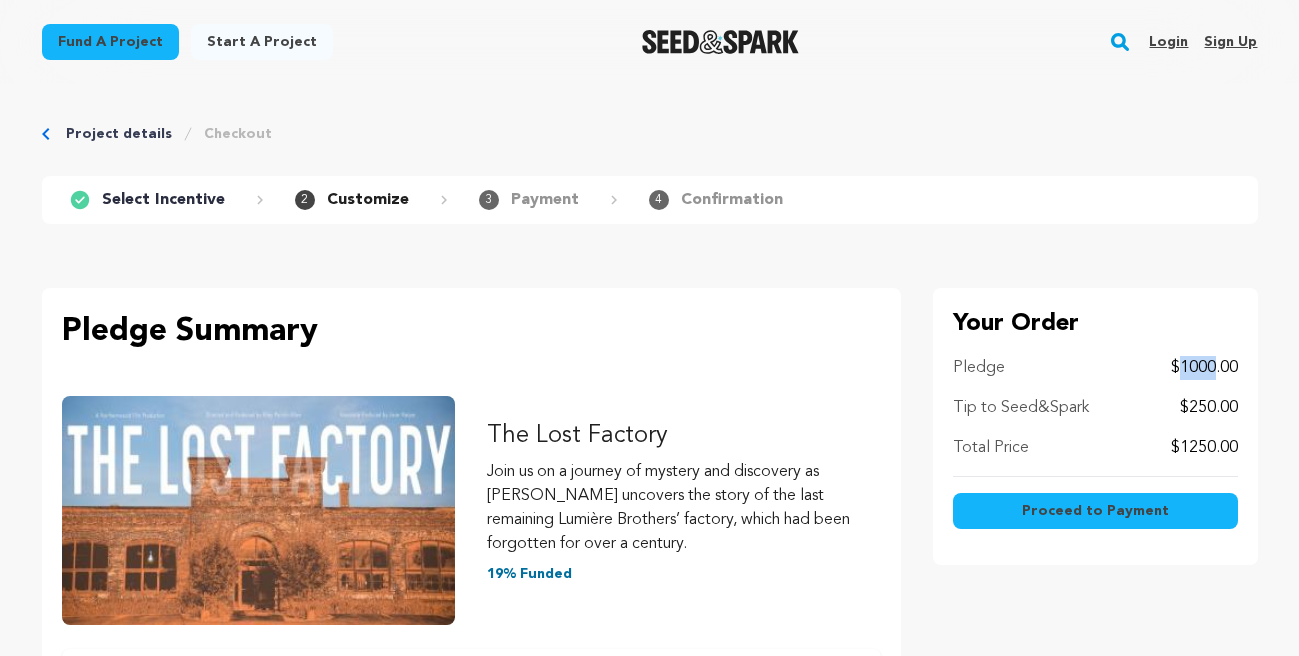 scroll, scrollTop: 79, scrollLeft: 0, axis: vertical 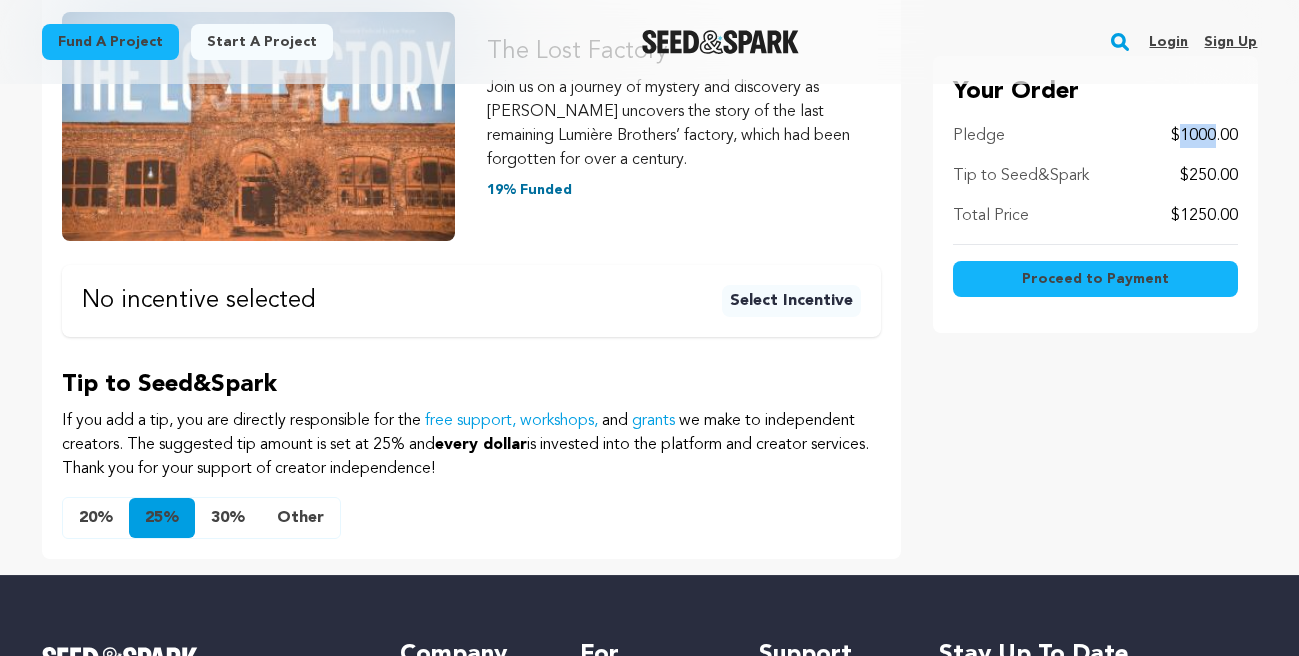 click on "Other" at bounding box center (300, 518) 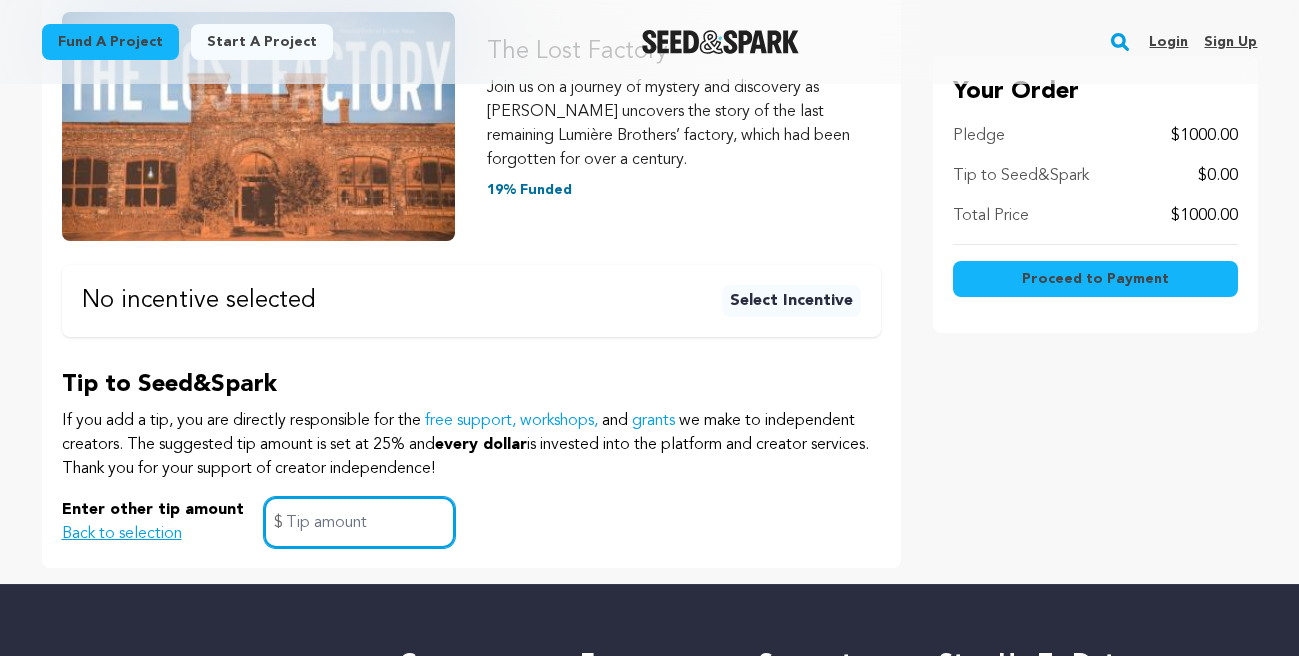 click at bounding box center [359, 522] 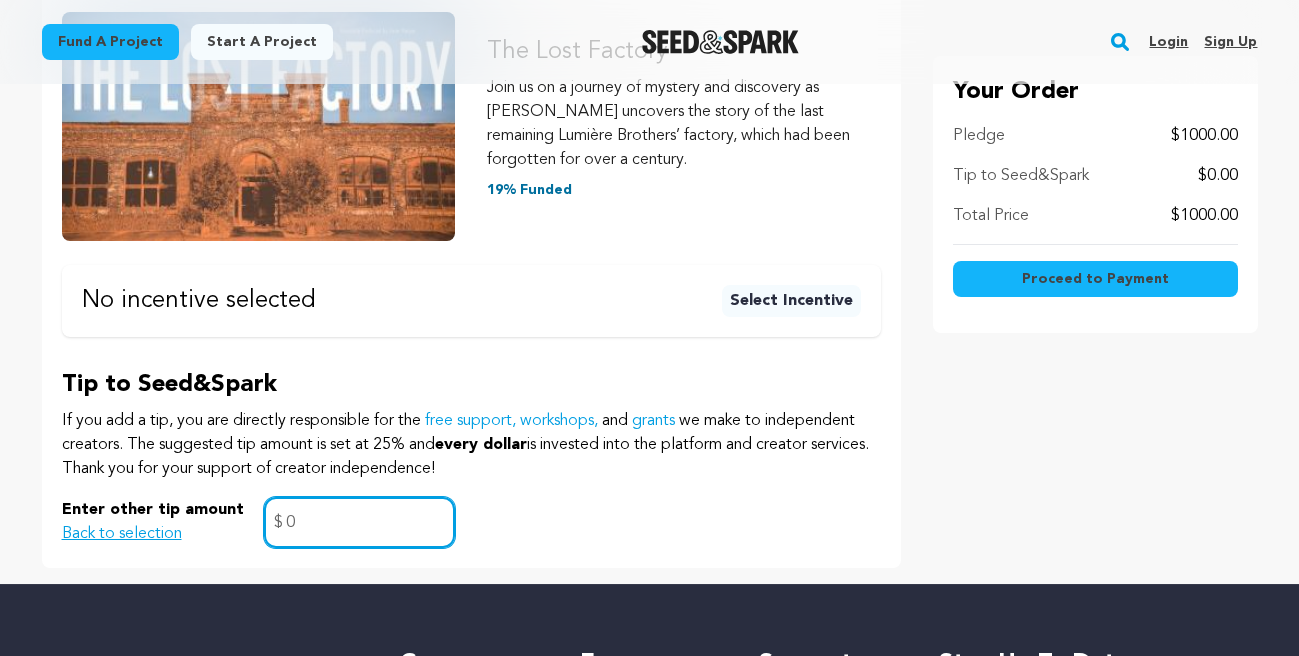 type on "0" 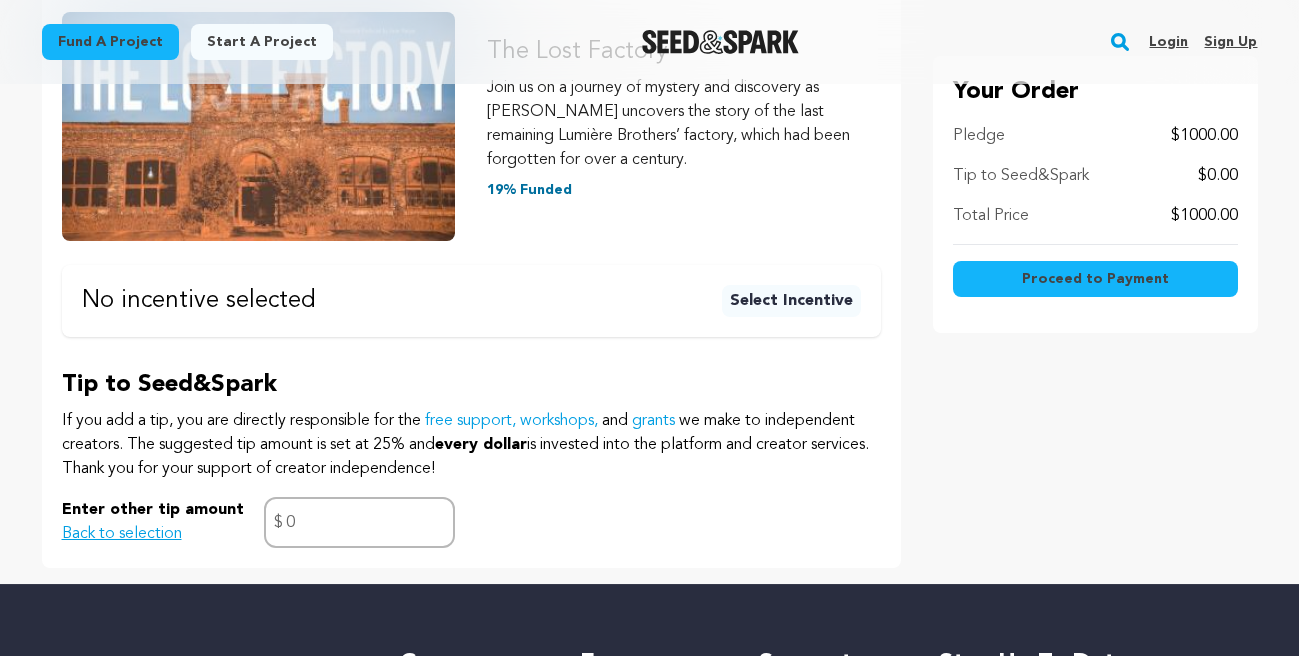 click on "Proceed to Payment" at bounding box center (1095, 279) 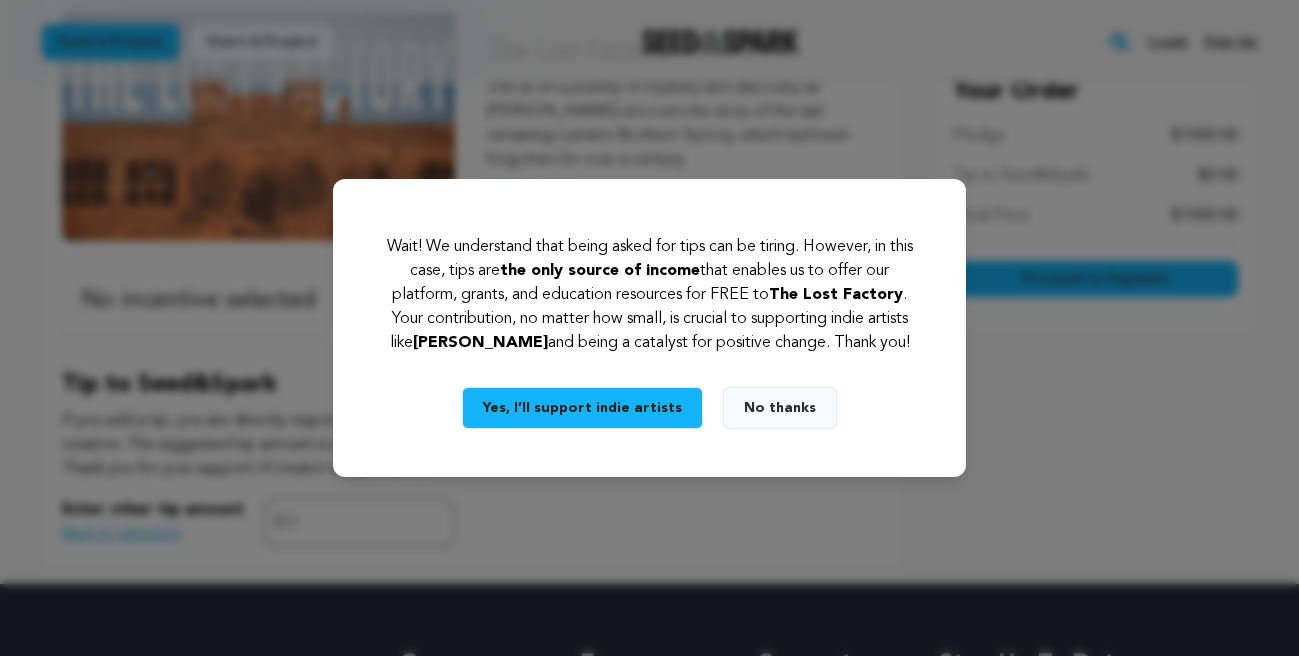 click on "No thanks" at bounding box center [780, 408] 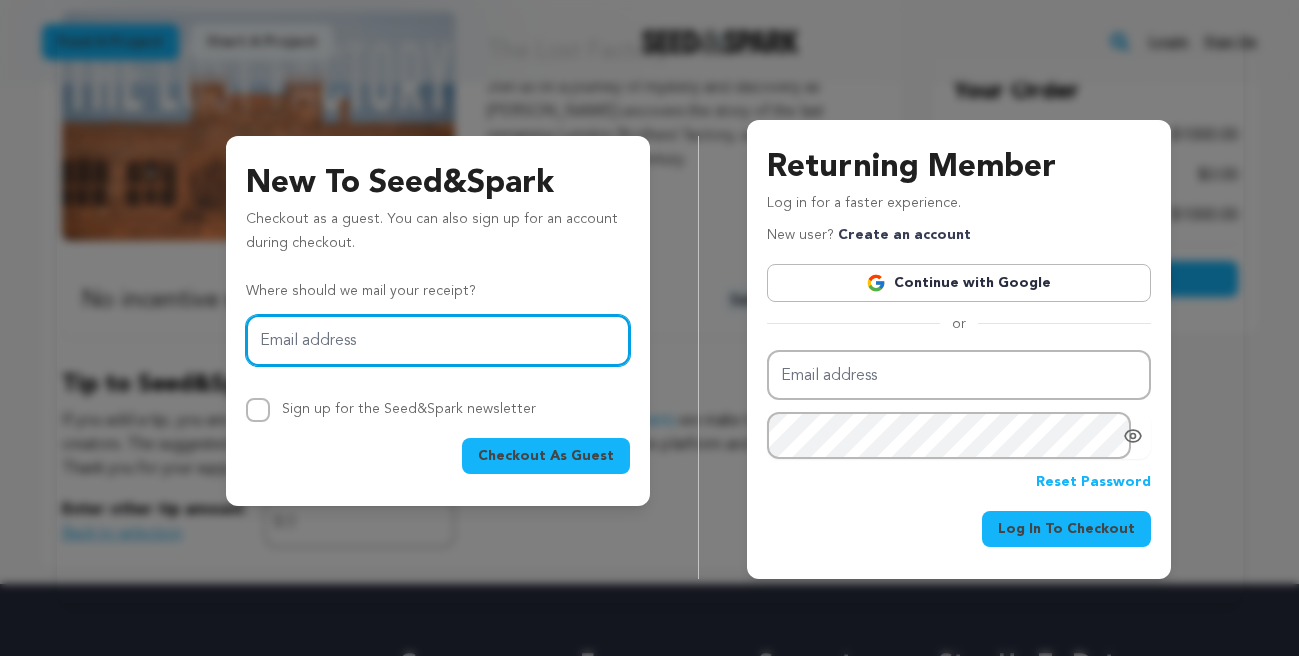 click on "Email address" at bounding box center [438, 340] 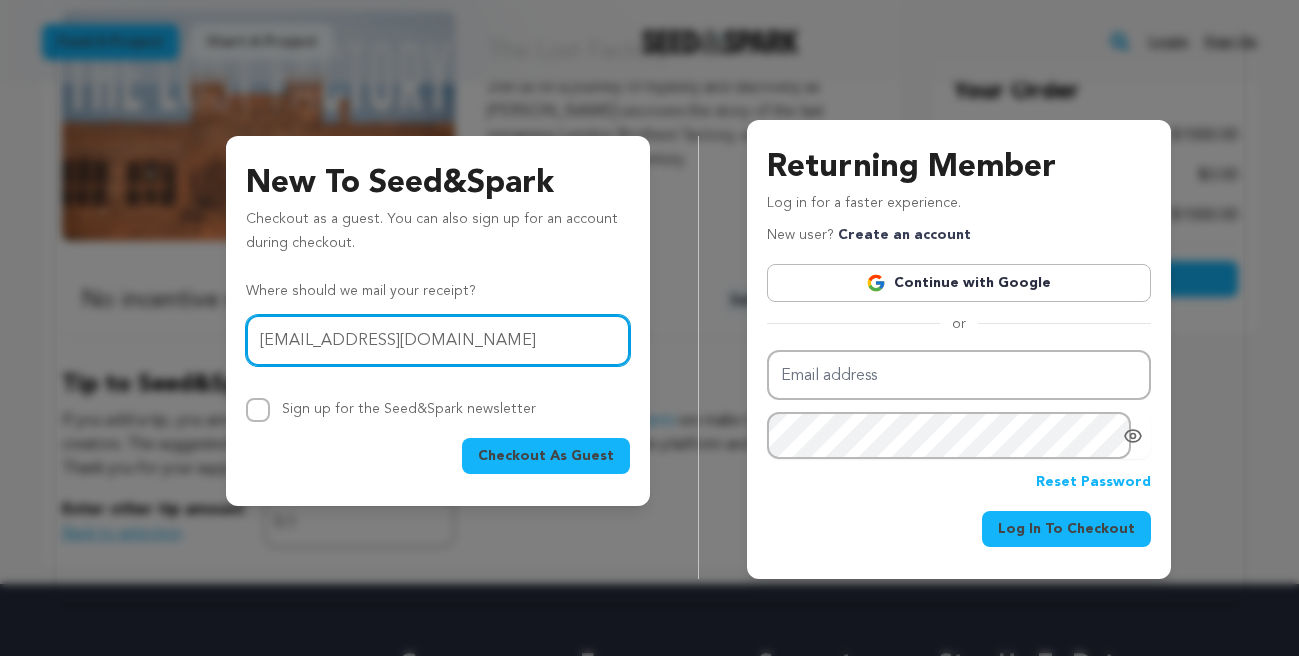 type on "oogs@burlingtontelecom.net" 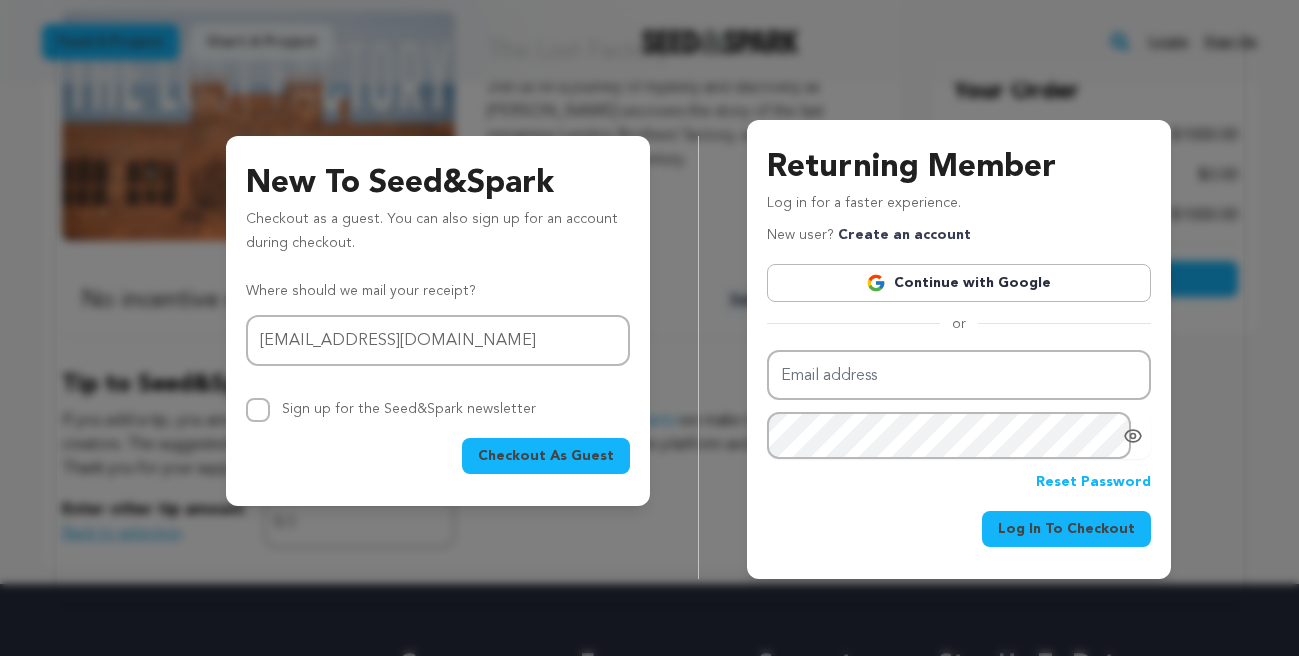 click on "Checkout As Guest" at bounding box center (546, 456) 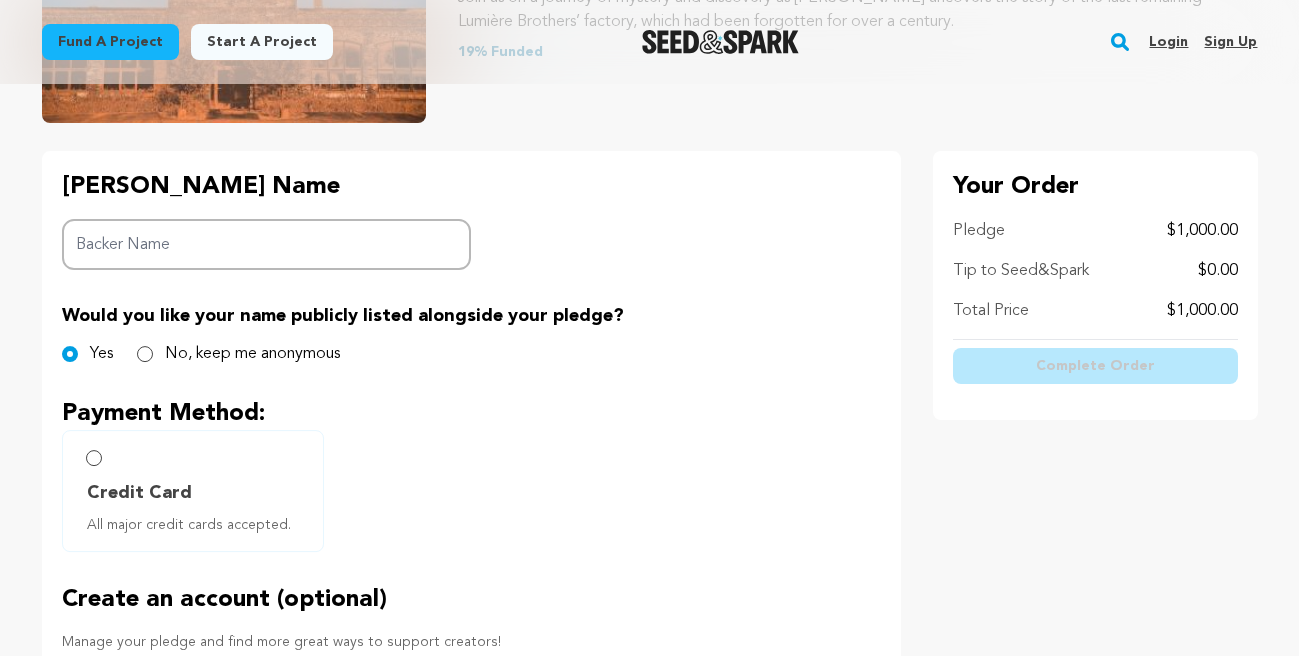 scroll, scrollTop: 444, scrollLeft: 0, axis: vertical 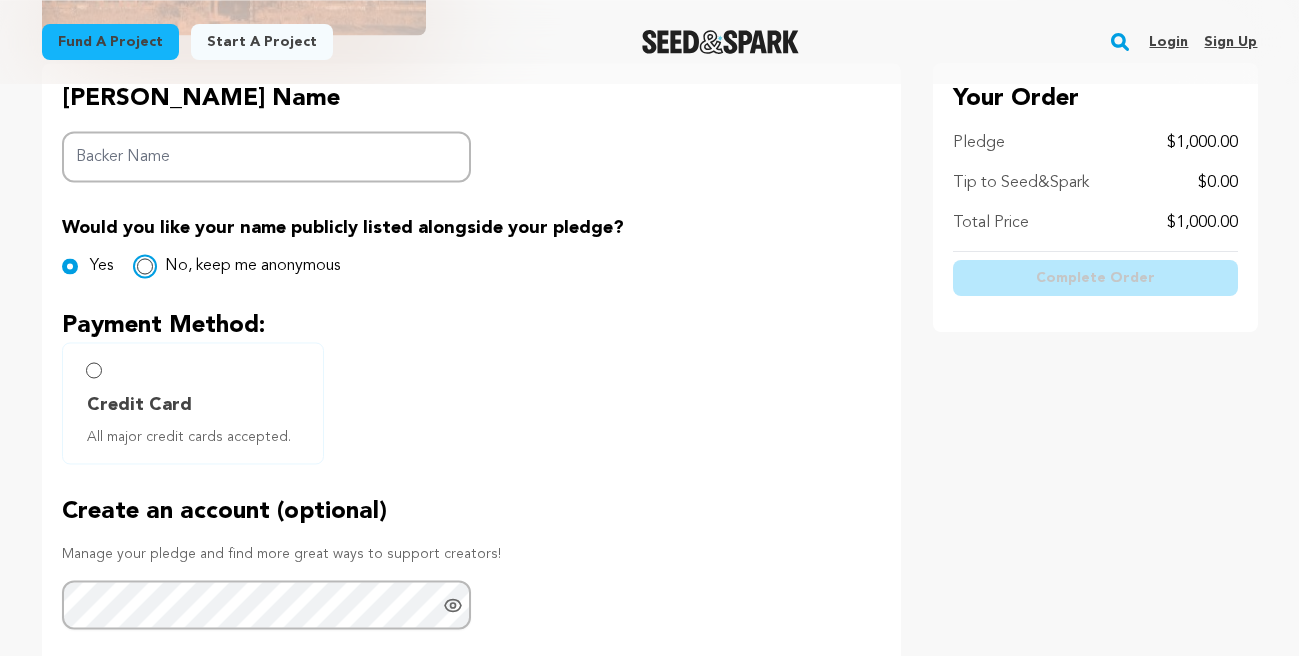click on "No, keep me anonymous" at bounding box center (145, 266) 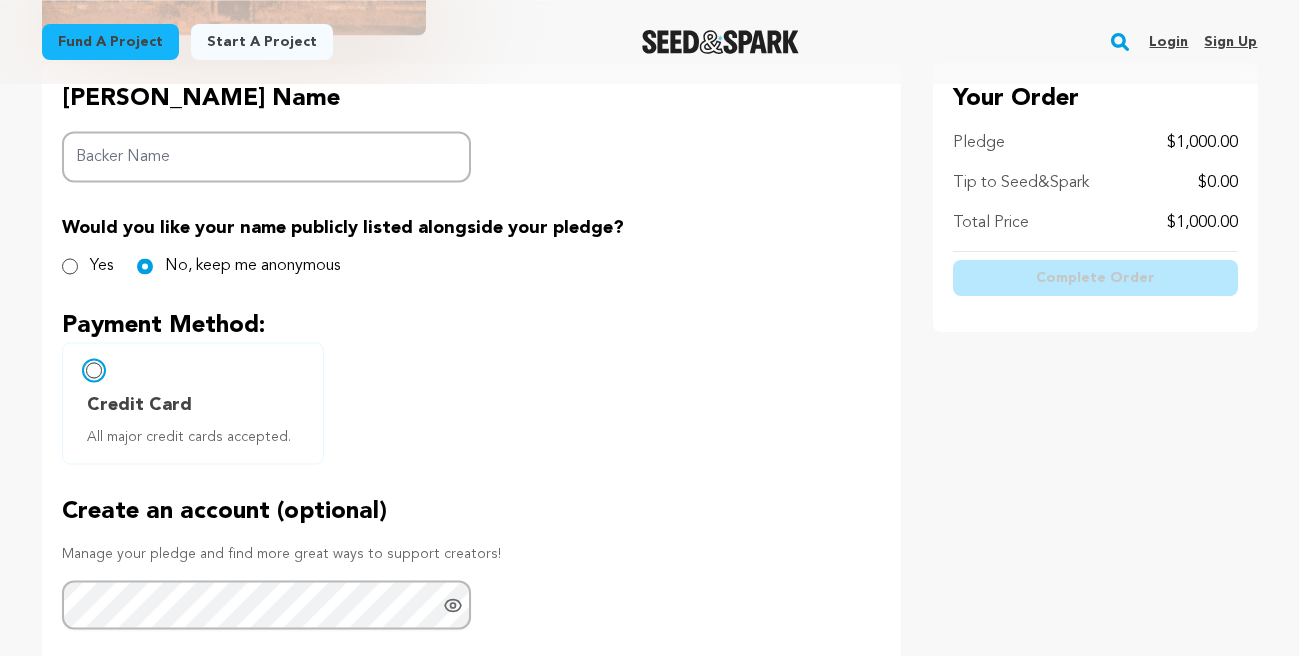 click on "Credit Card
All major credit cards accepted." at bounding box center [94, 370] 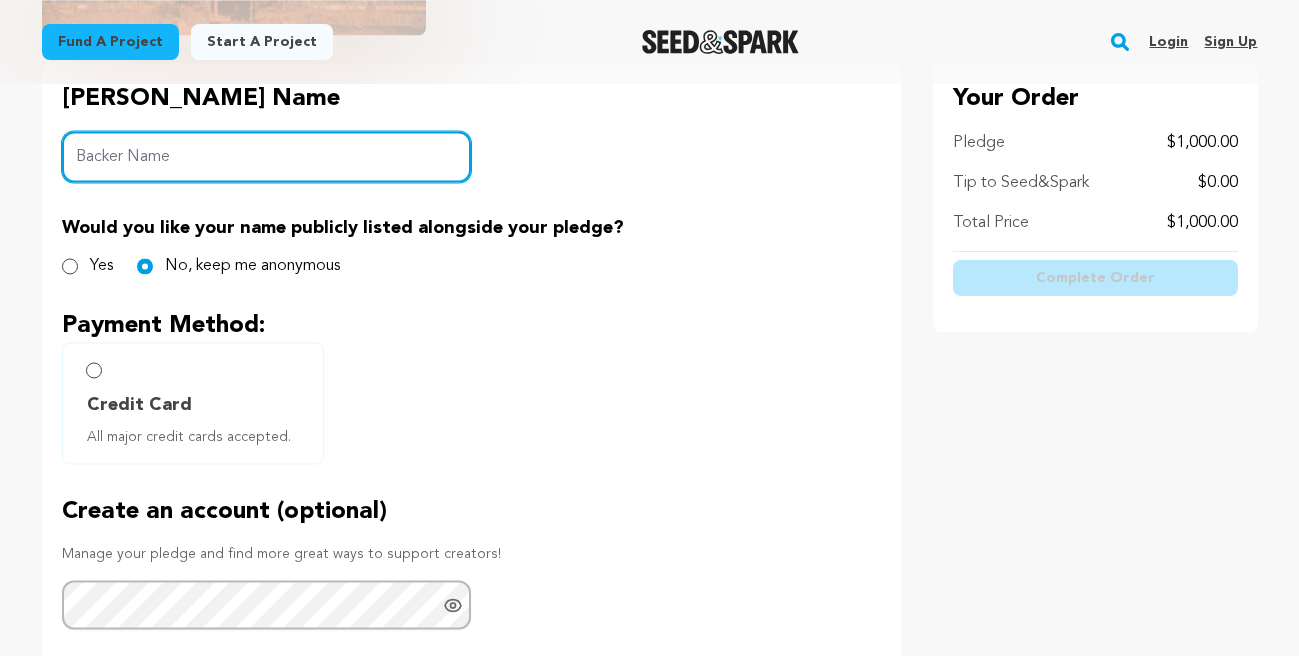 click on "Backer Name" at bounding box center (267, 156) 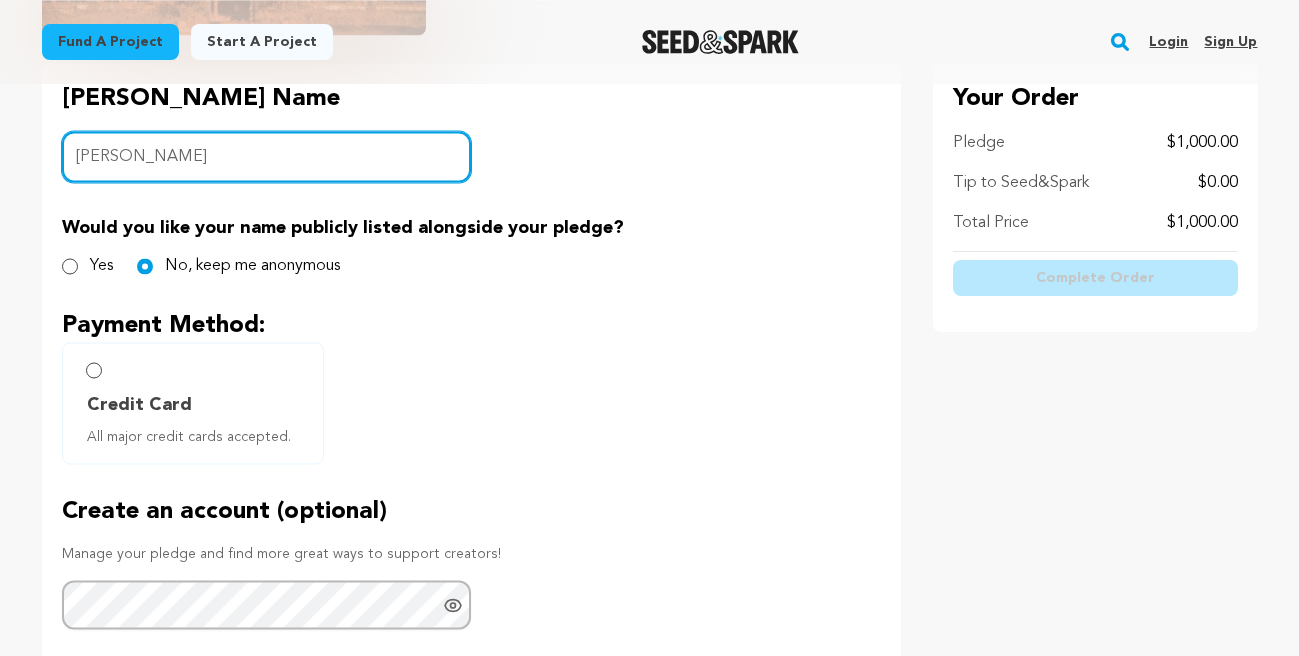 type on "hugo martinez cazon" 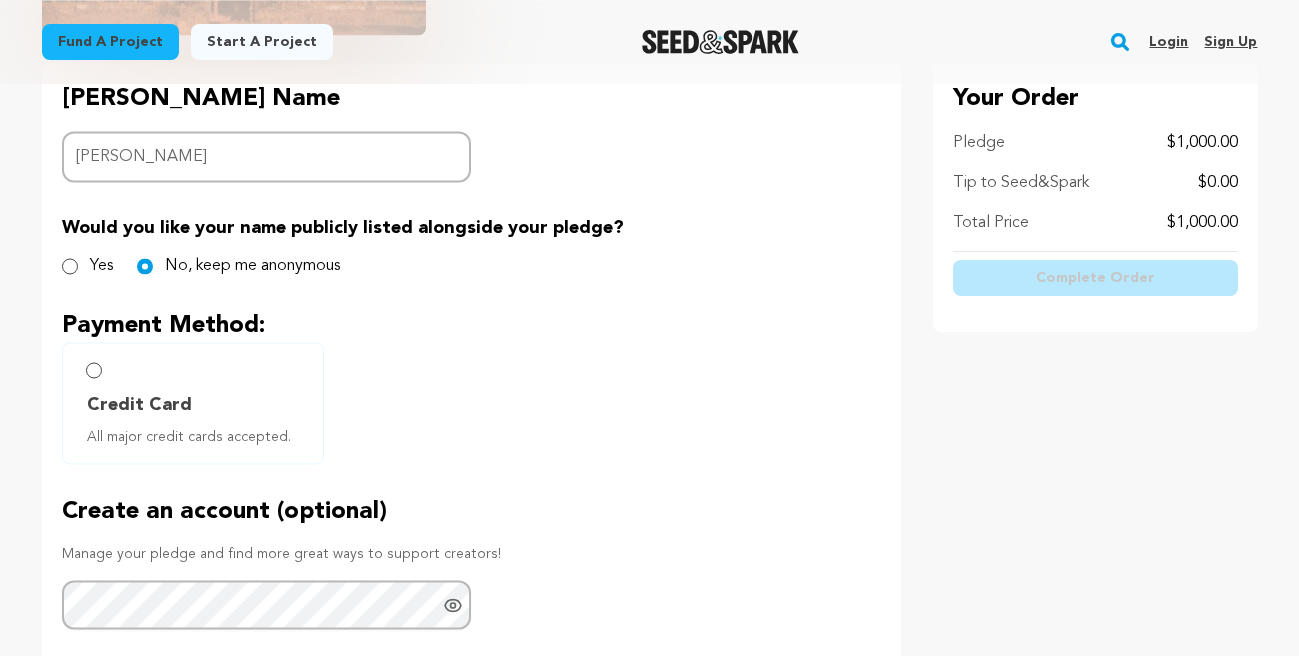 click on "Credit Card
All major credit cards accepted." at bounding box center (193, 403) 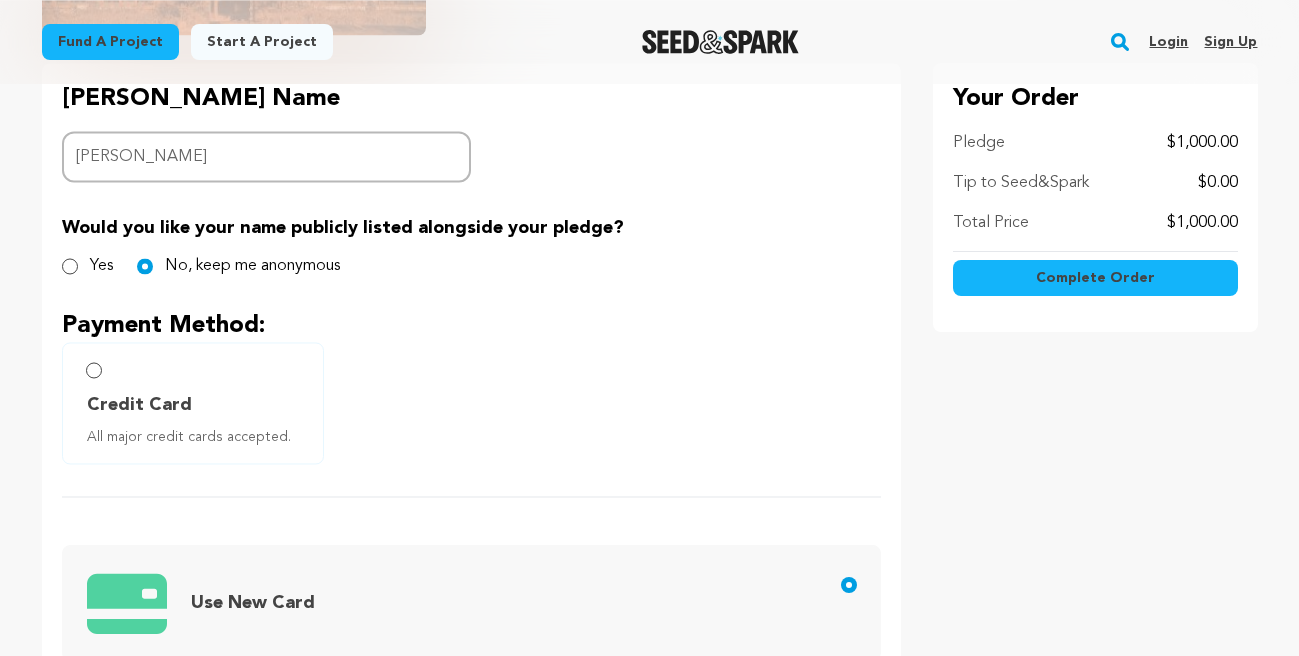 radio on "true" 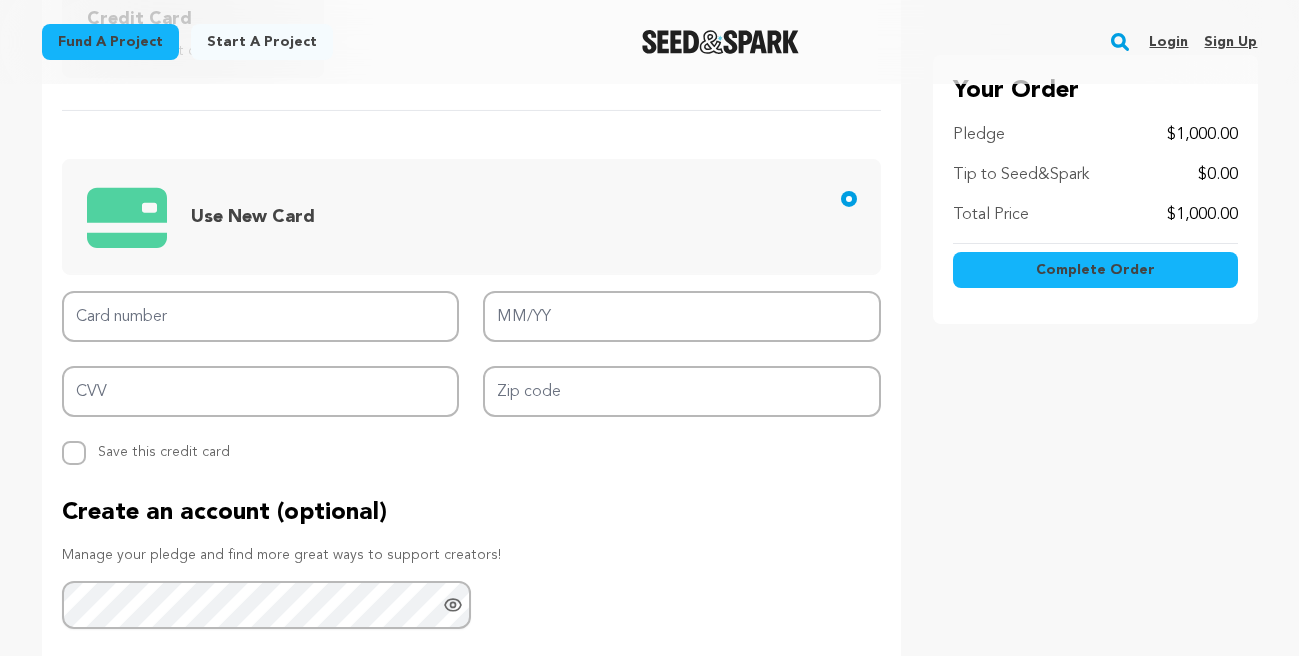 scroll, scrollTop: 833, scrollLeft: 0, axis: vertical 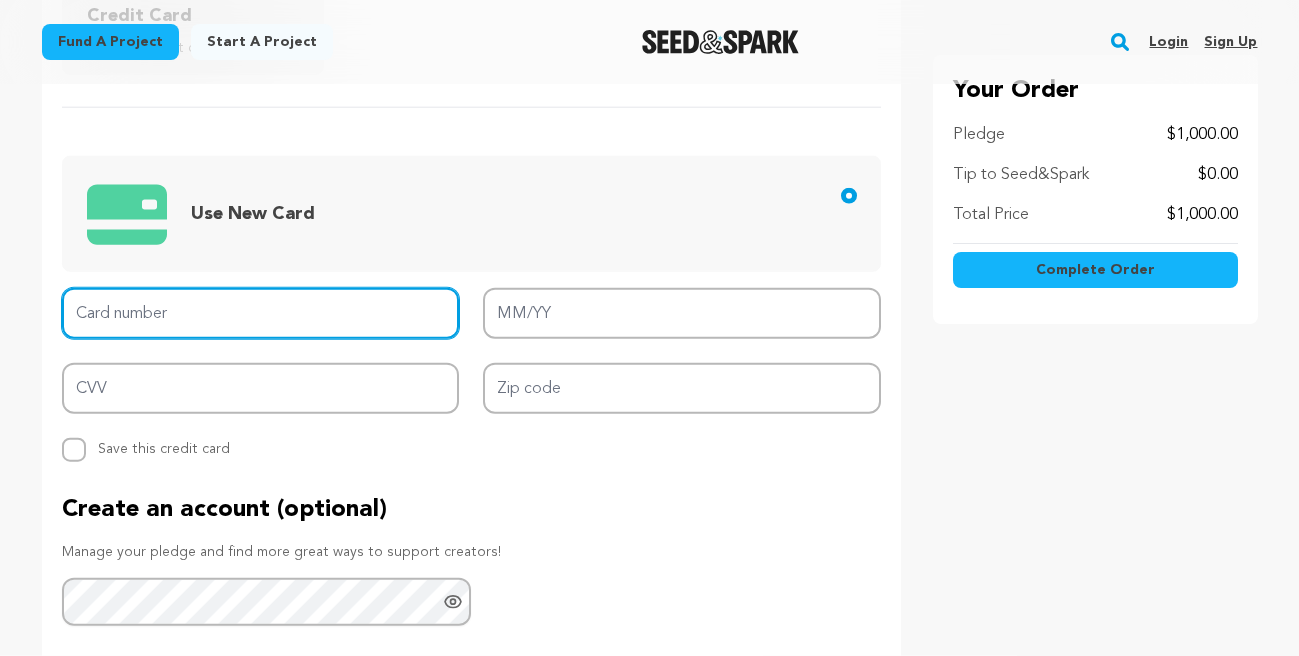 click on "Card number" at bounding box center [261, 313] 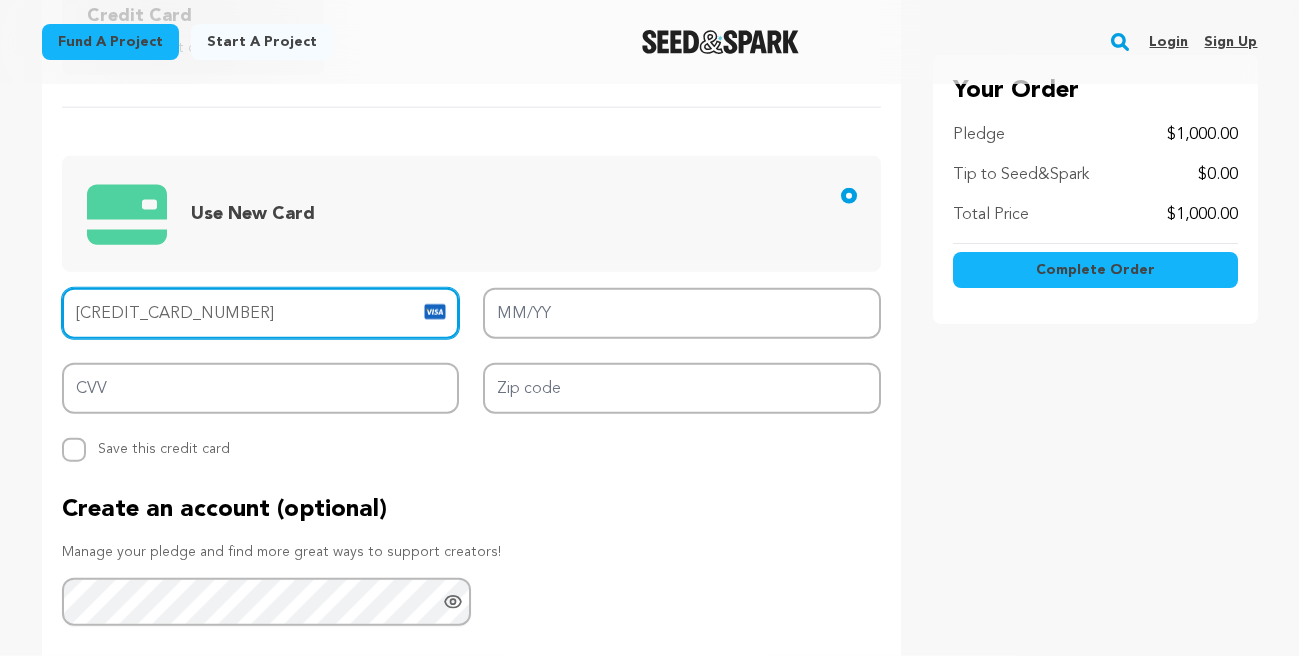 type on "4400 6655 6540 9586" 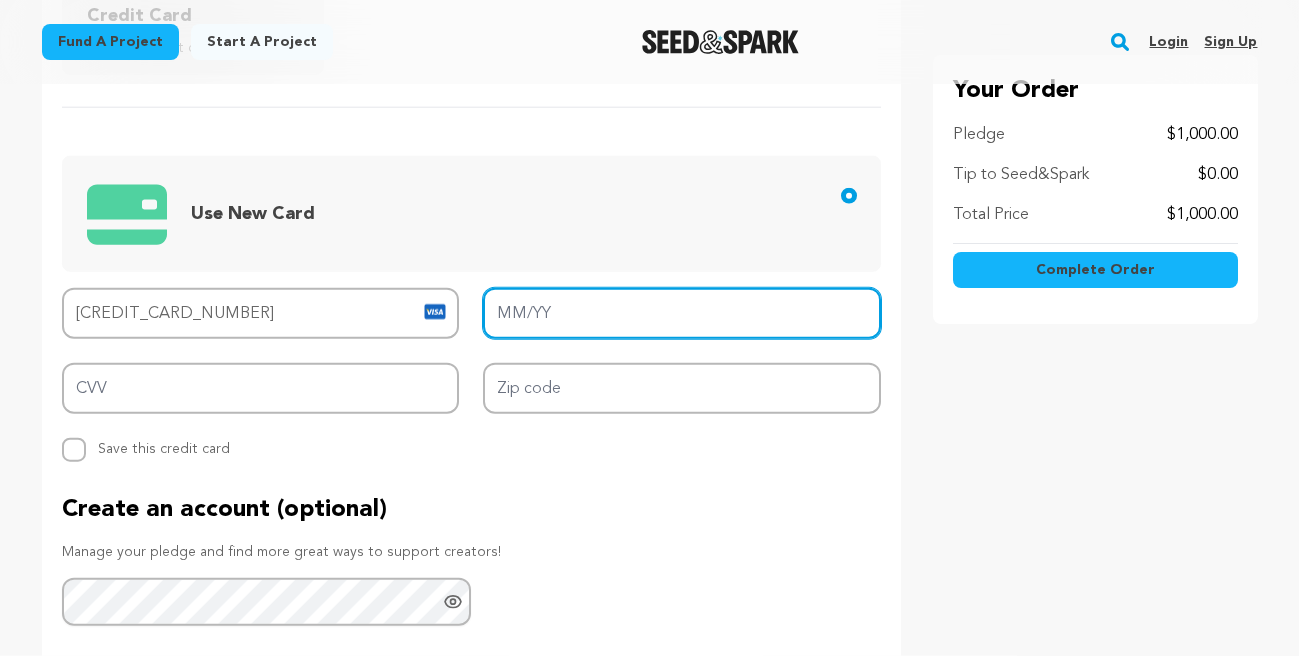 click on "MM/YY" at bounding box center (682, 313) 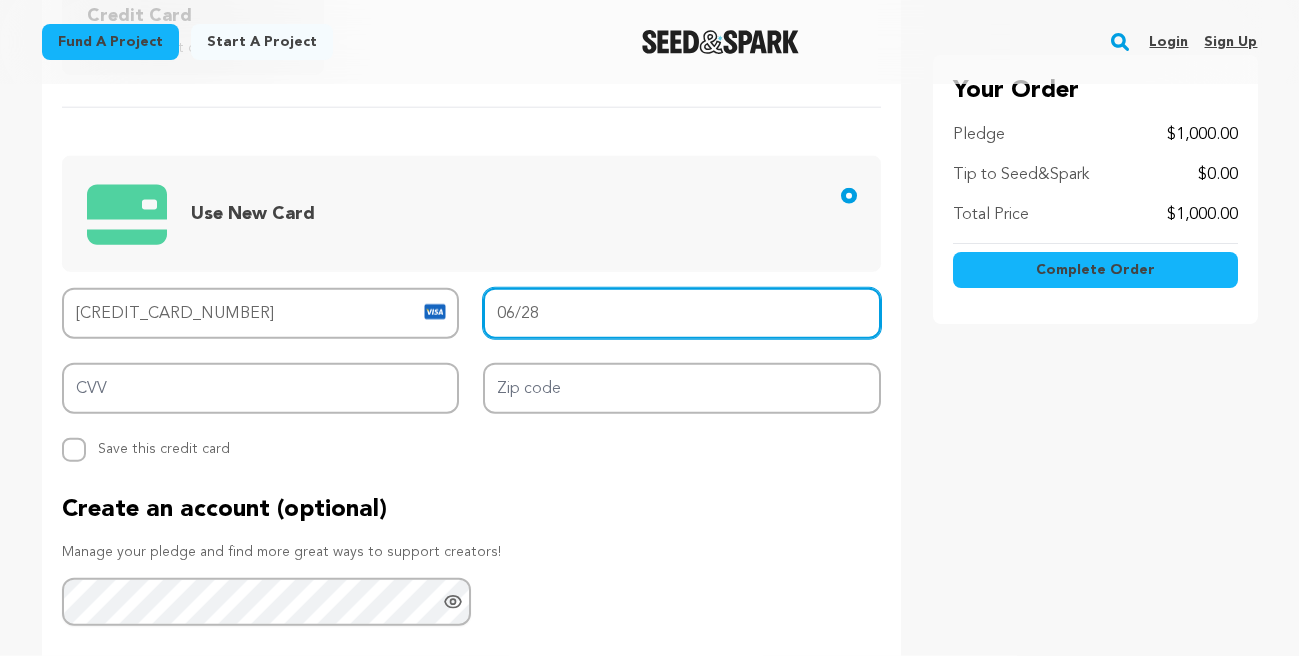 type on "06/28" 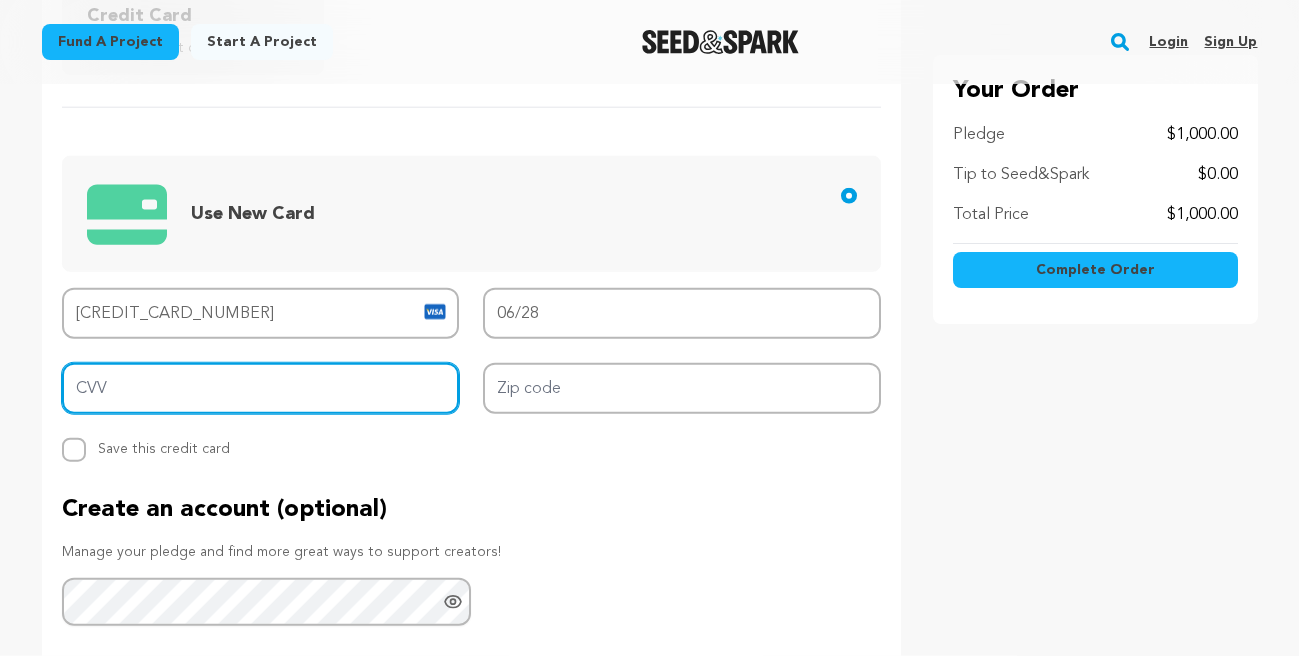 click on "CVV" at bounding box center (261, 388) 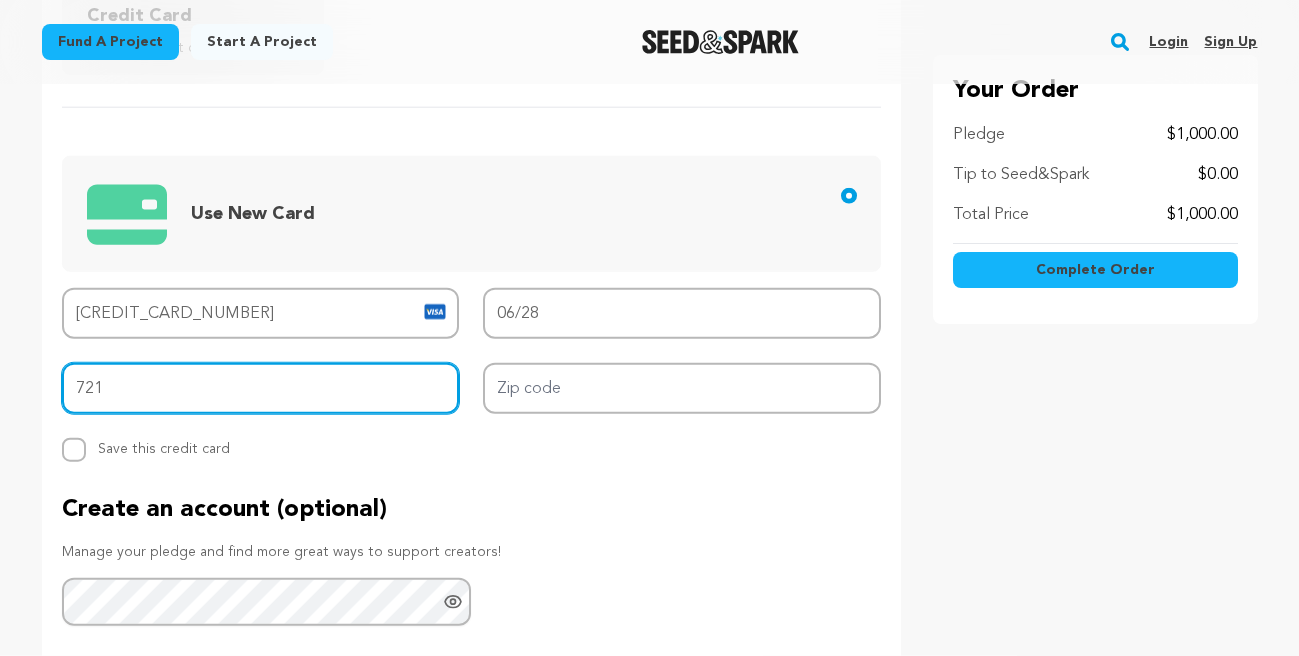 type on "721" 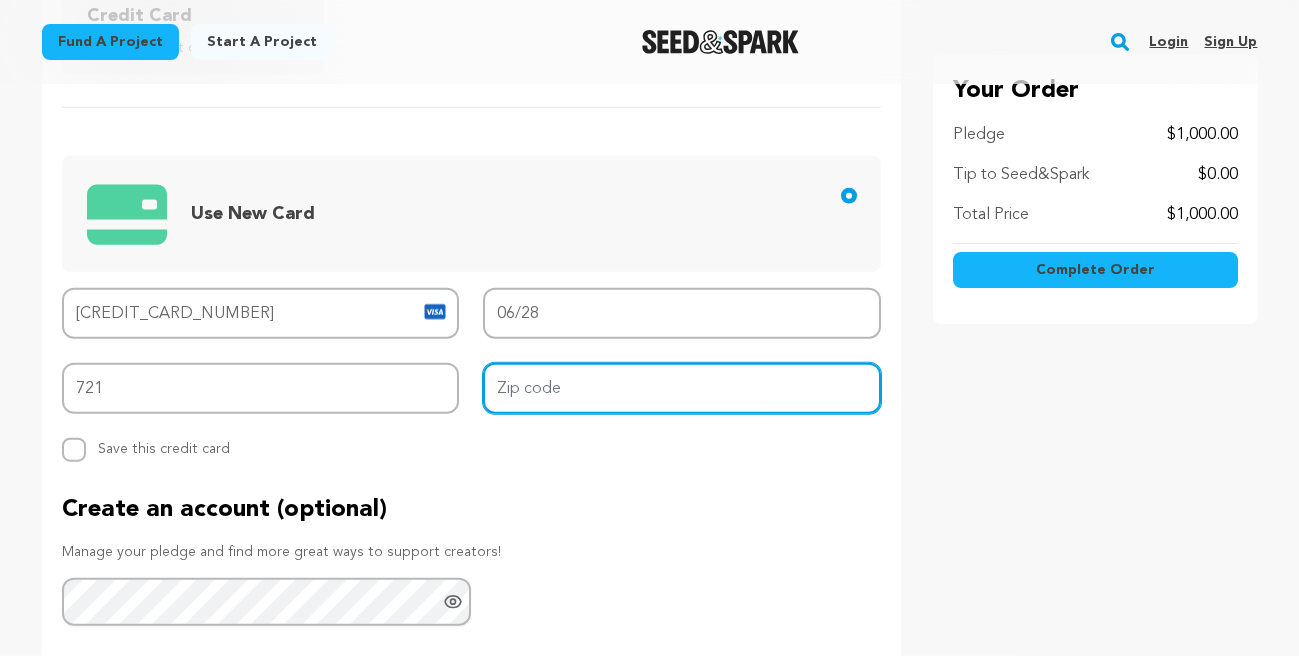 click on "Zip code" at bounding box center [682, 388] 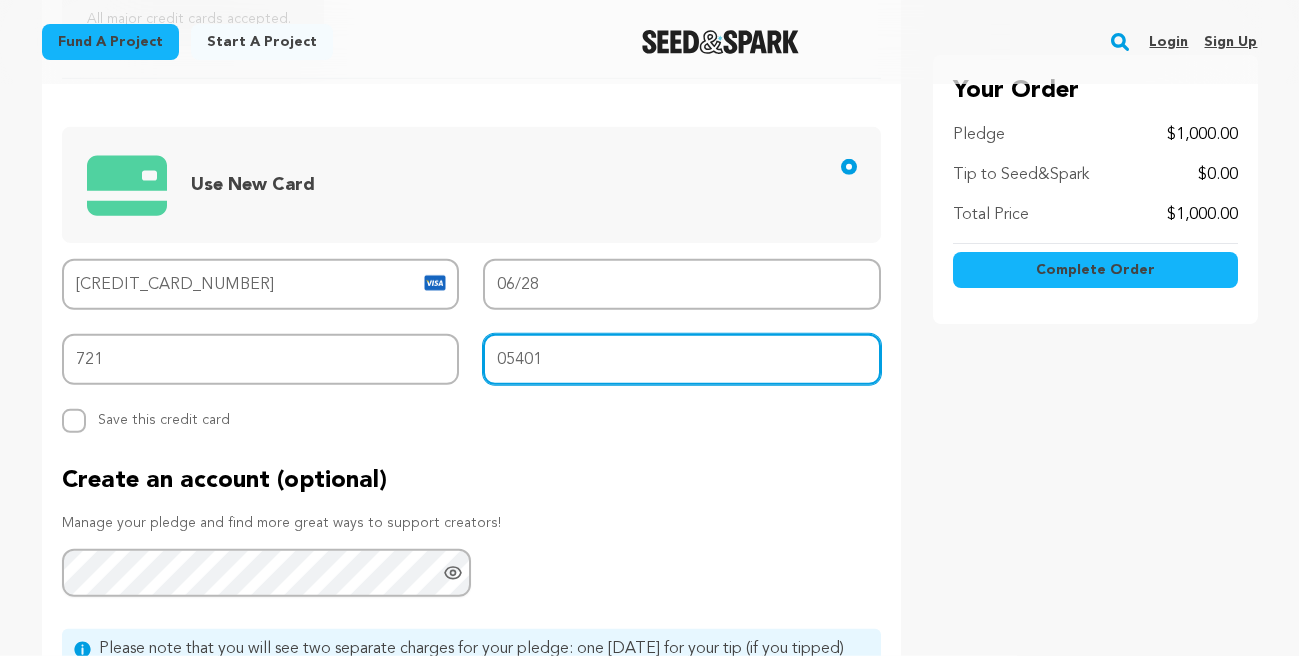 scroll, scrollTop: 846, scrollLeft: 0, axis: vertical 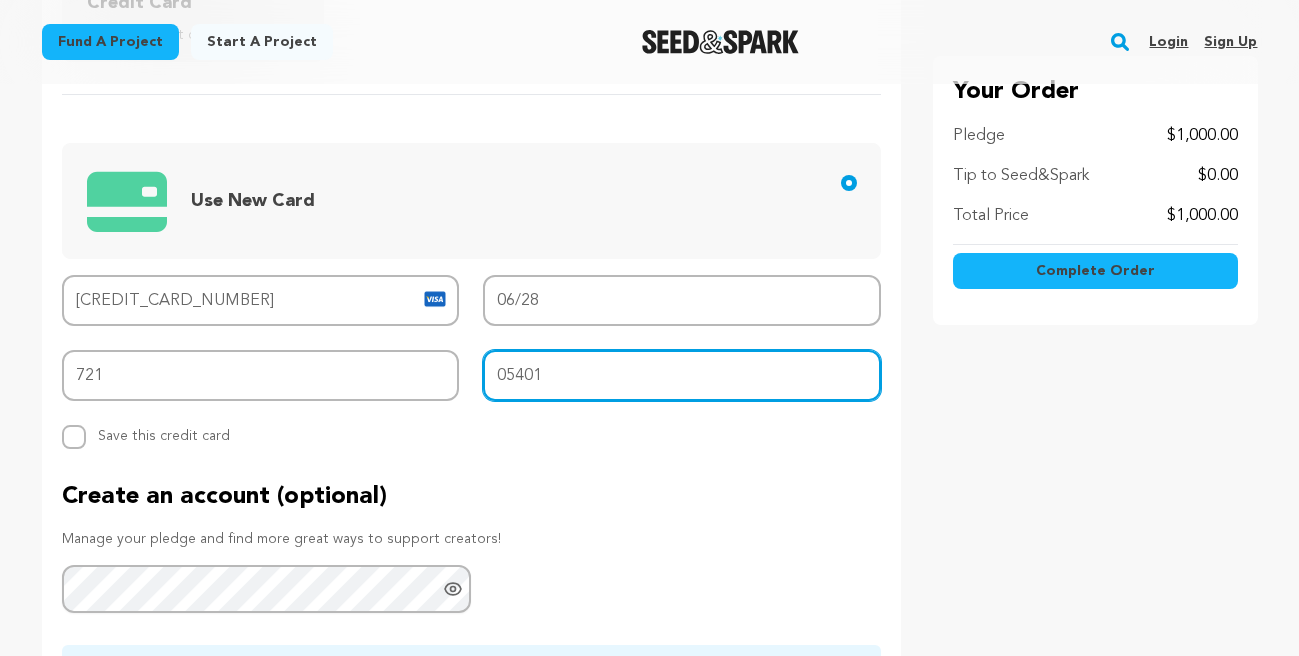 type on "05401" 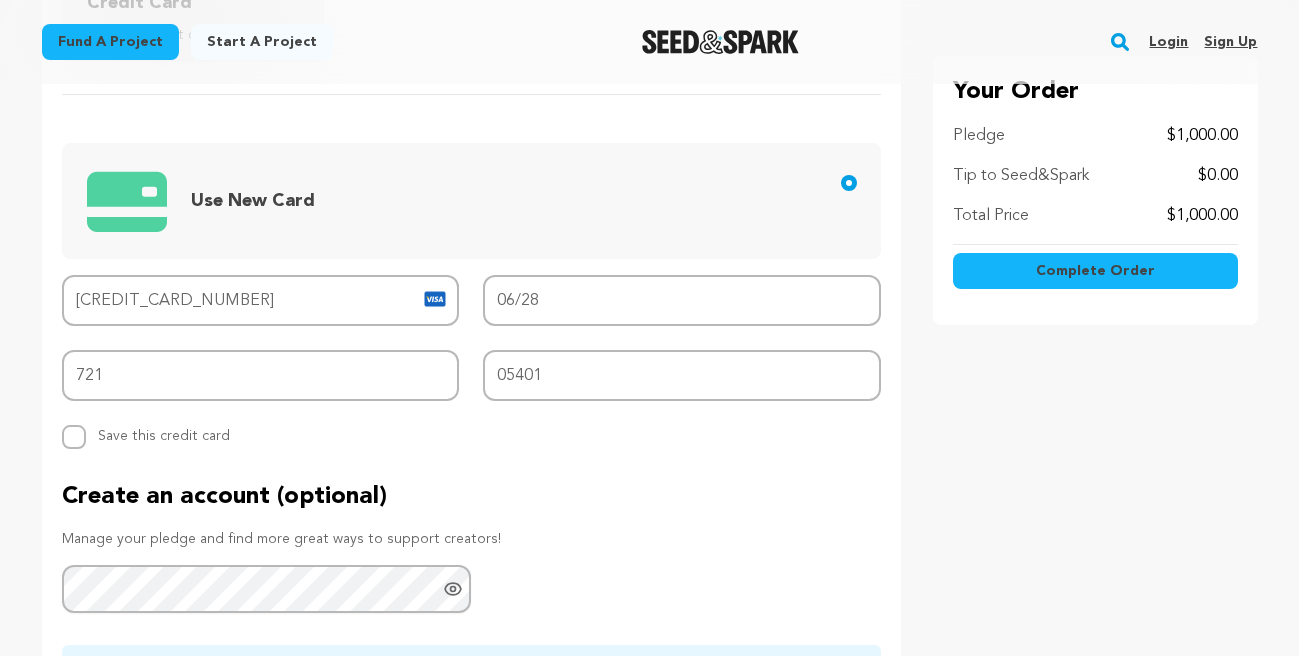 click on "Complete Order" at bounding box center (1095, 271) 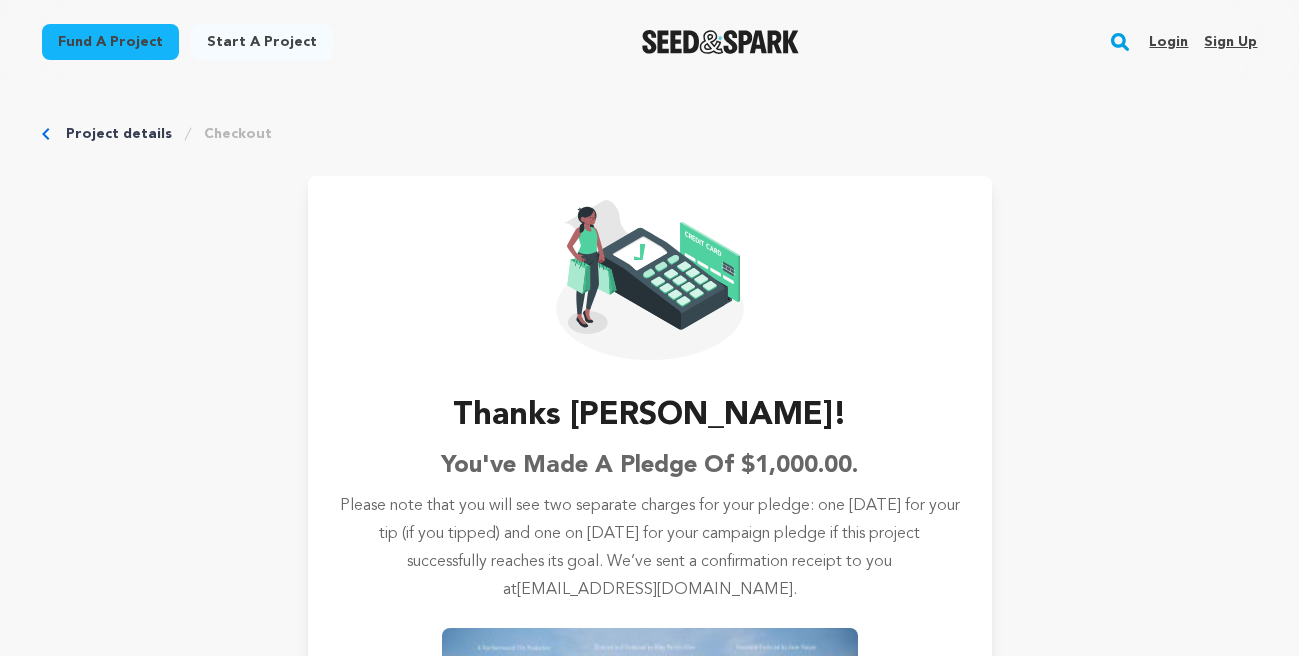 scroll, scrollTop: 0, scrollLeft: 0, axis: both 